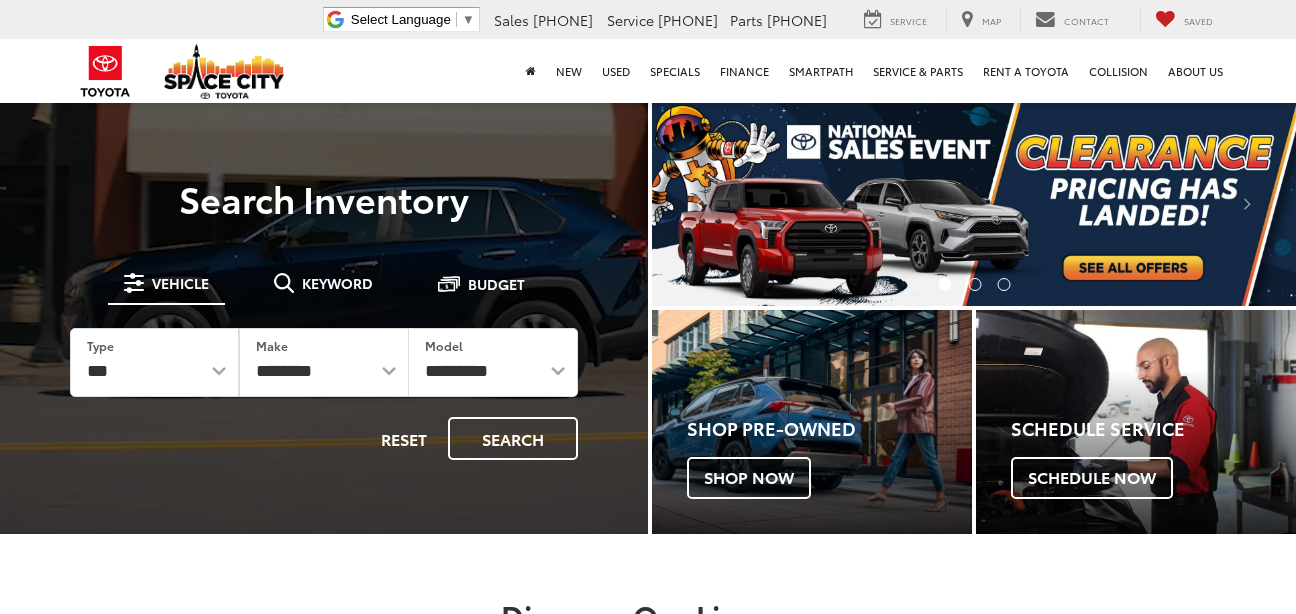 scroll, scrollTop: 0, scrollLeft: 0, axis: both 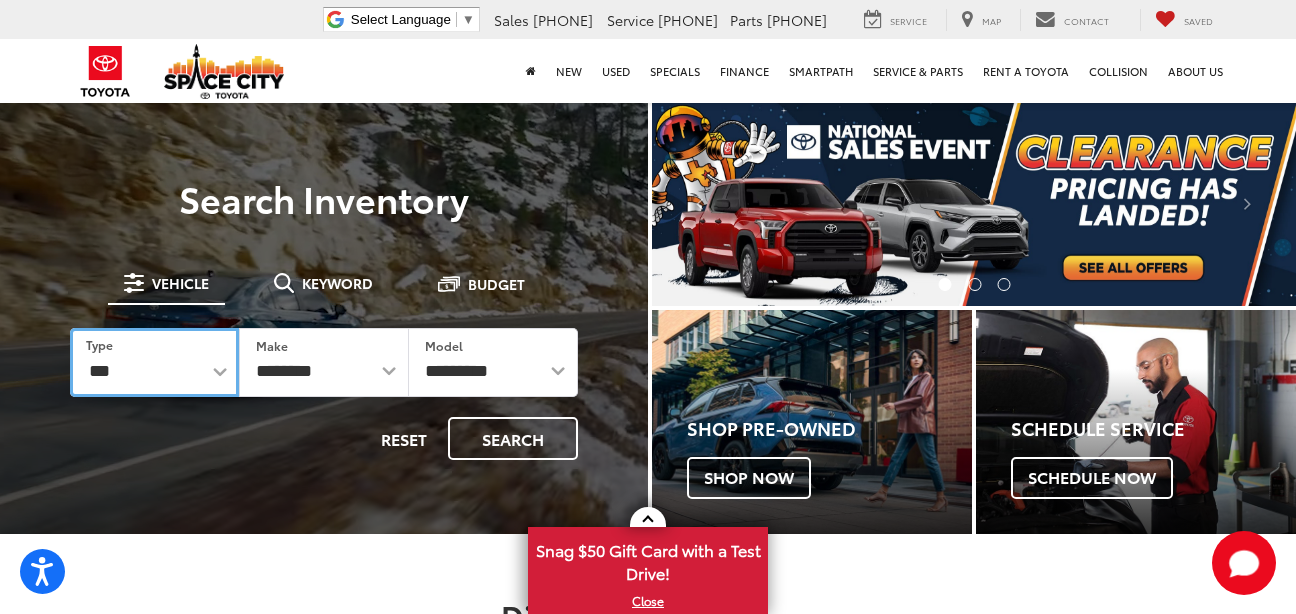 click on "***
***
****
*********" at bounding box center [154, 362] 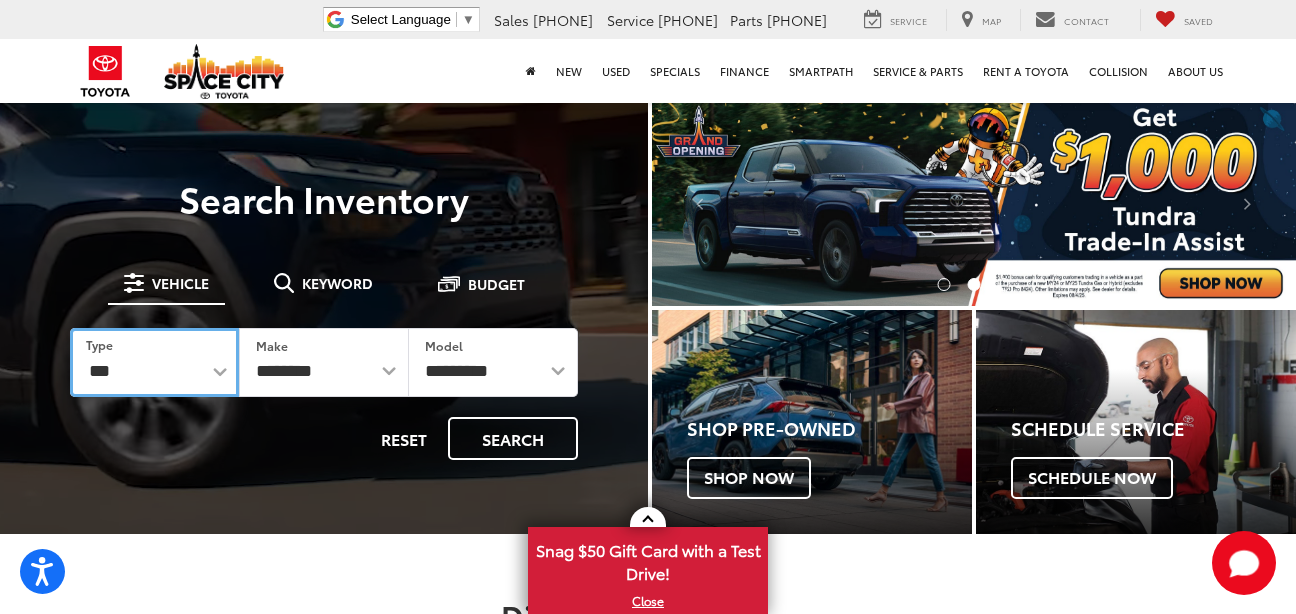 select on "******" 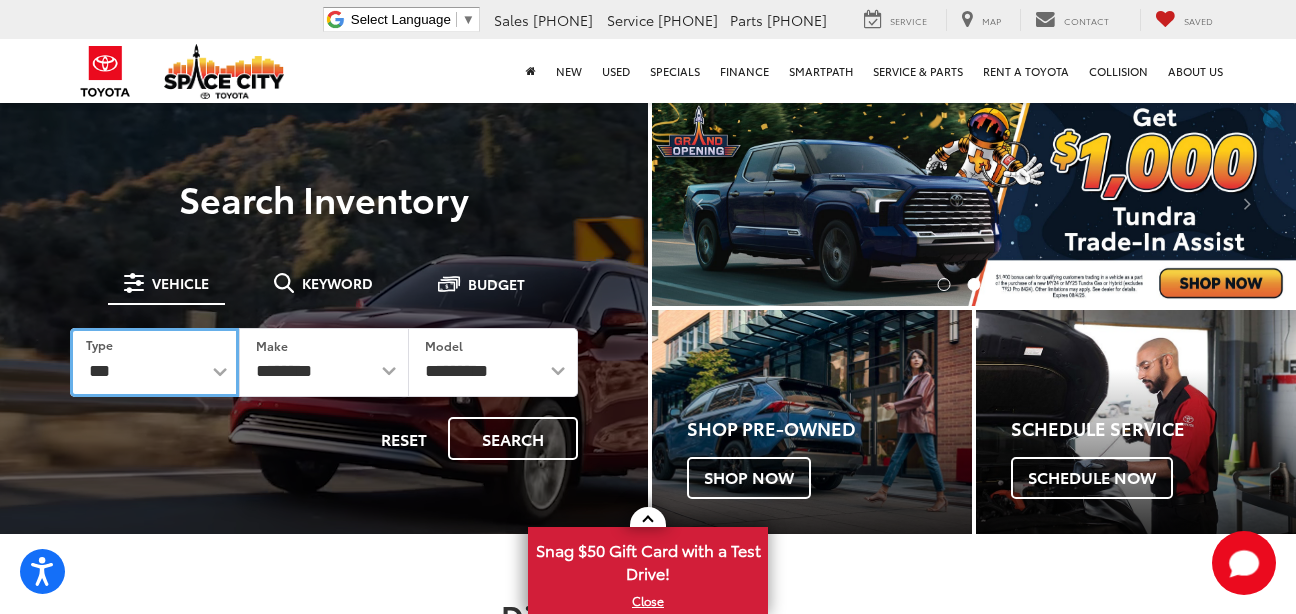 click on "***
***
****
*********" at bounding box center [154, 362] 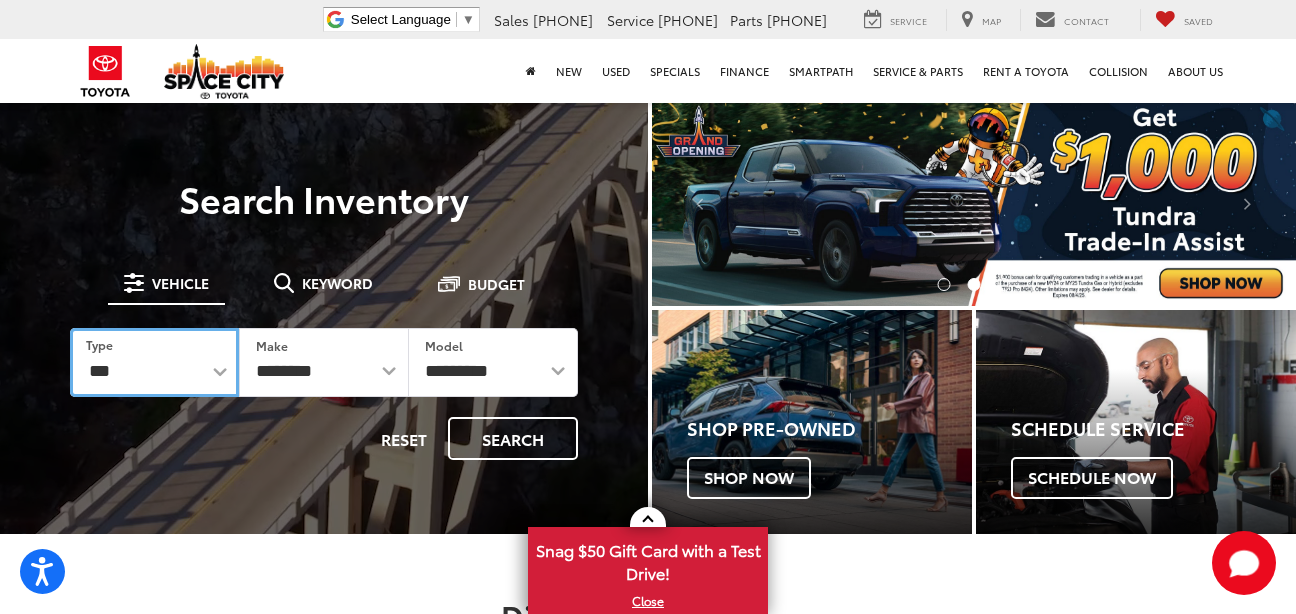 select on "******" 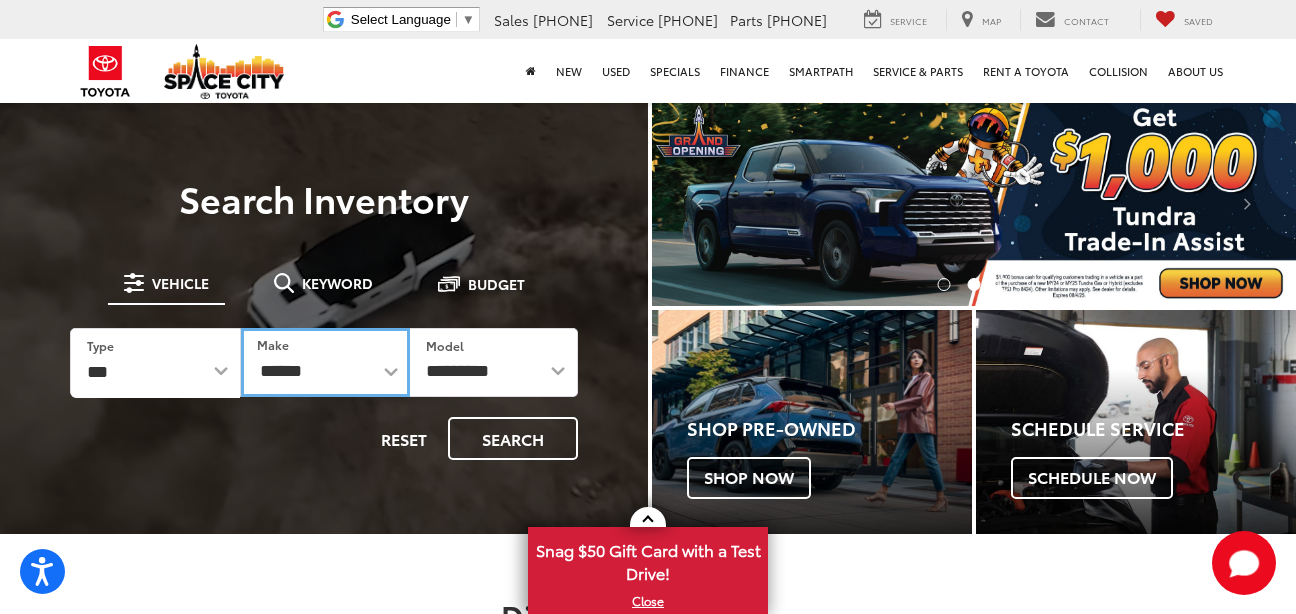 click on "******** ******" at bounding box center [325, 362] 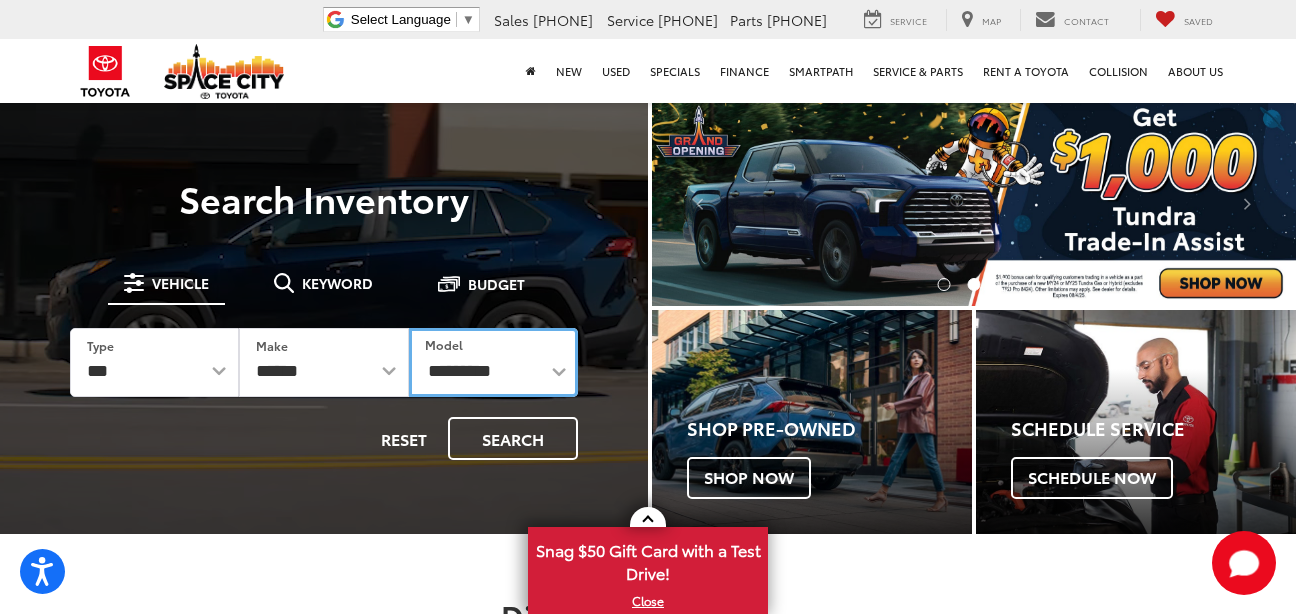 click on "**********" at bounding box center (493, 362) 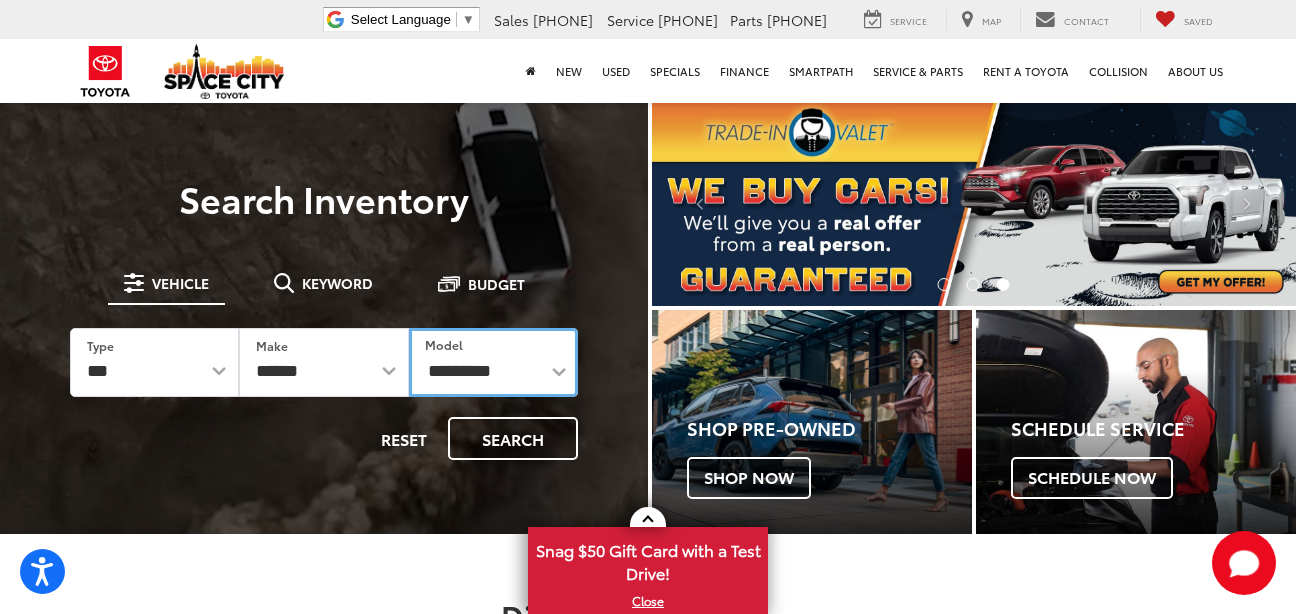 select on "****" 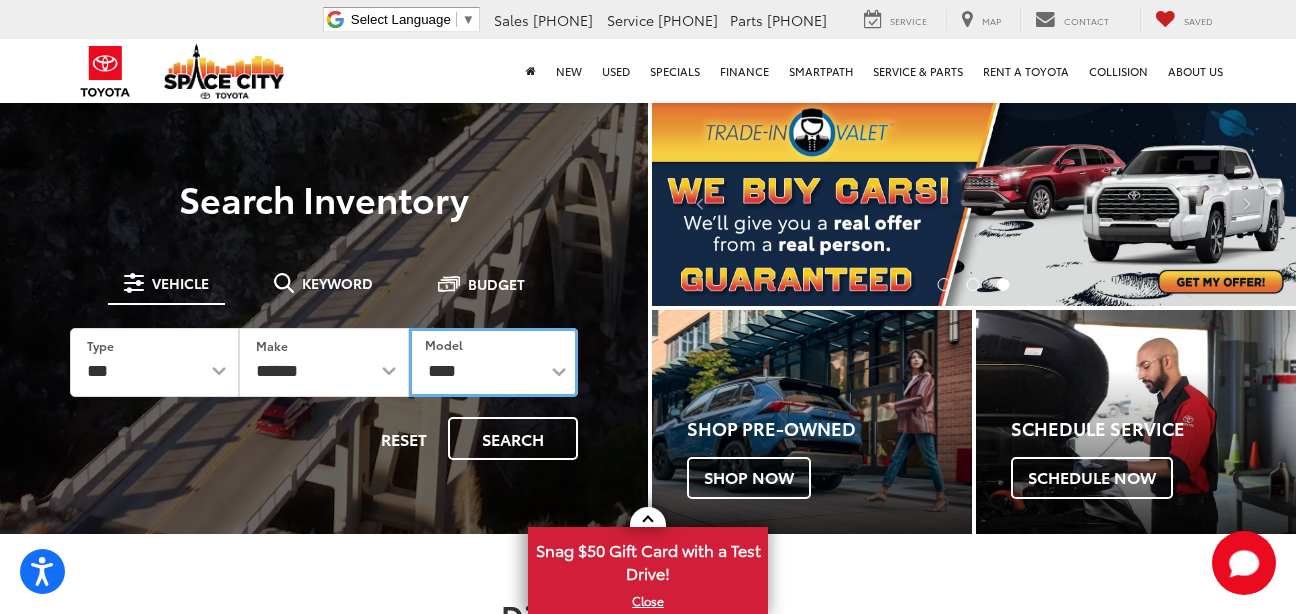 click on "**********" at bounding box center [493, 362] 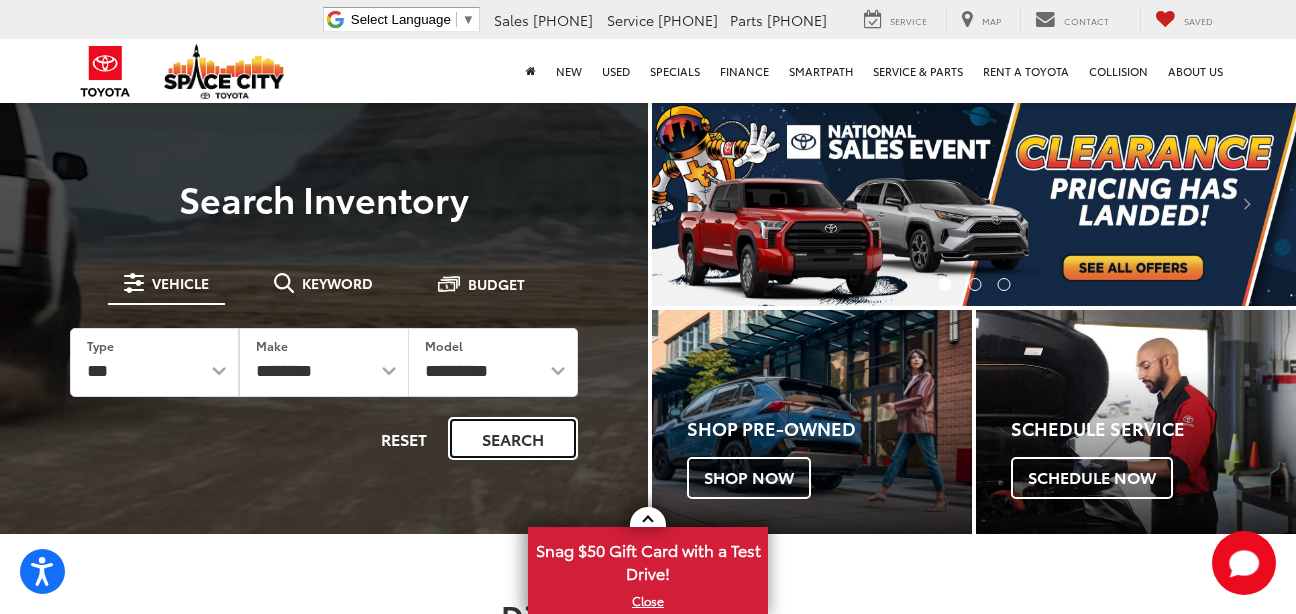 click on "Search" at bounding box center (513, 438) 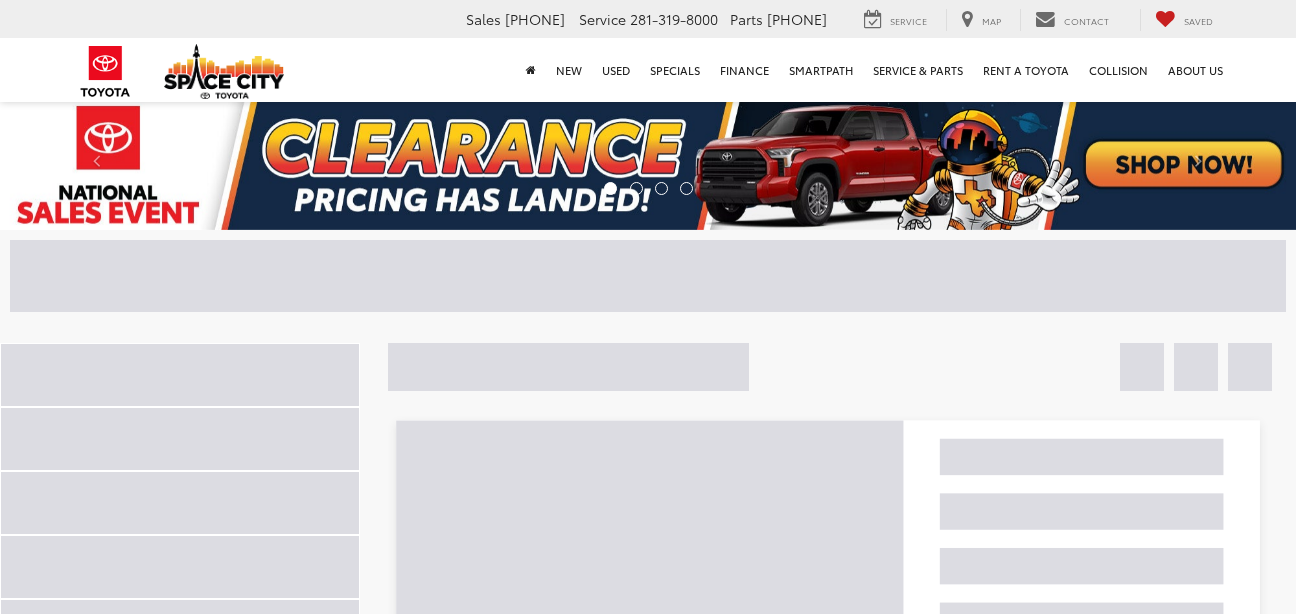 scroll, scrollTop: 0, scrollLeft: 0, axis: both 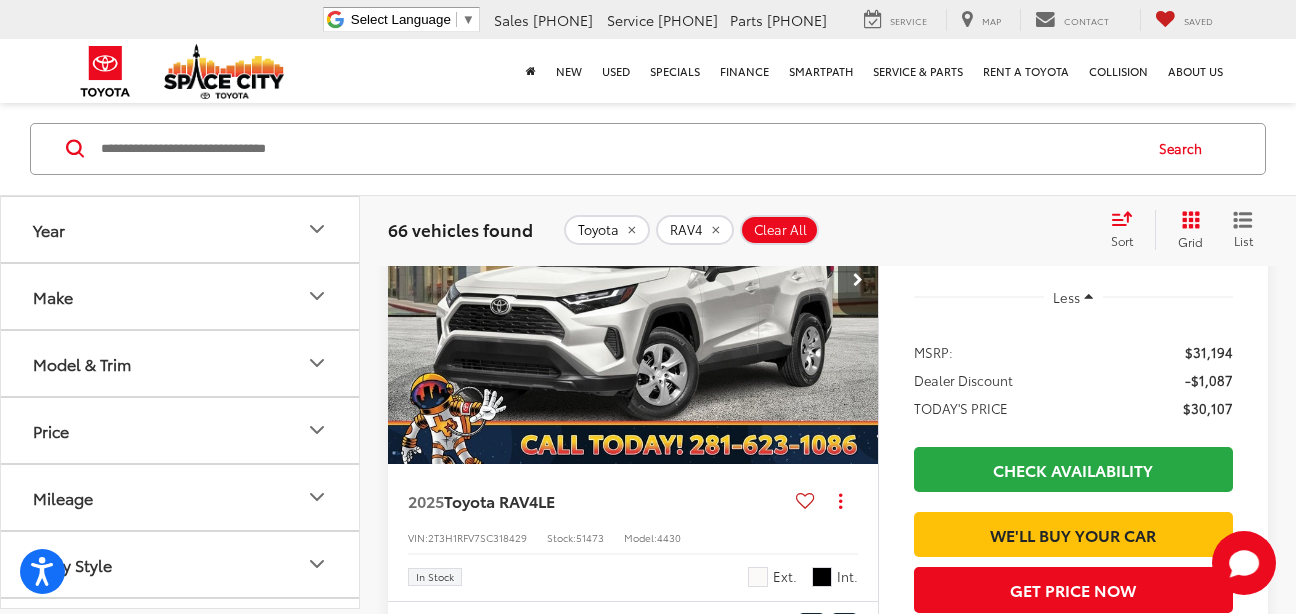 click at bounding box center [633, 281] 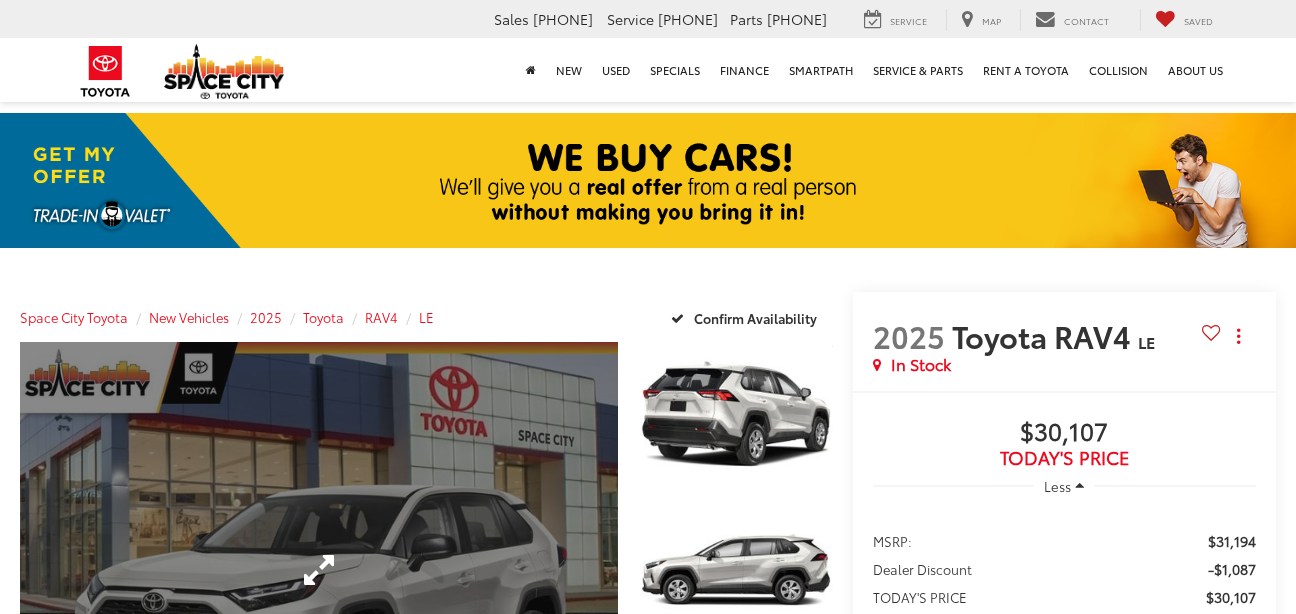 scroll, scrollTop: 100, scrollLeft: 0, axis: vertical 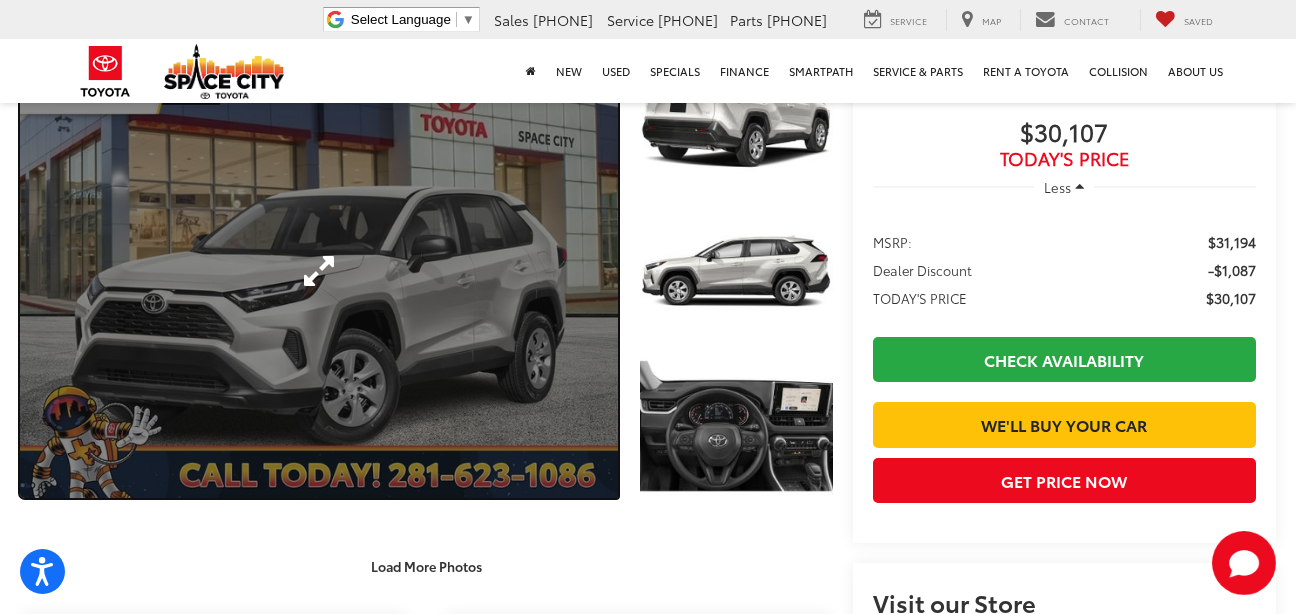 click at bounding box center (319, 270) 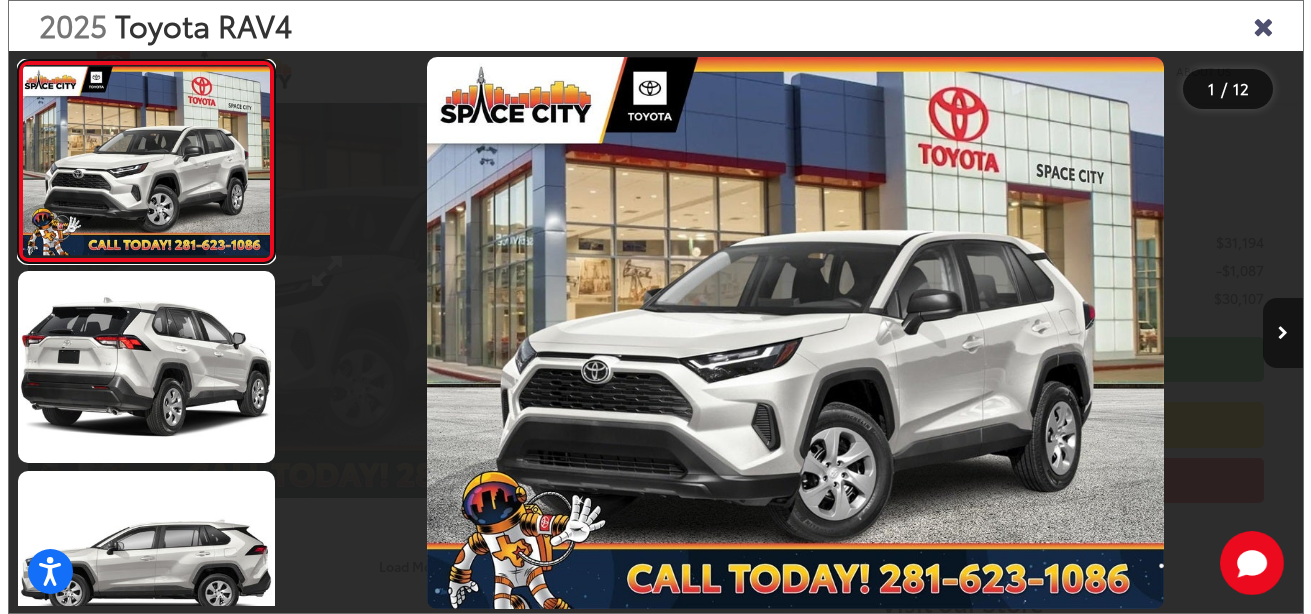 scroll, scrollTop: 302, scrollLeft: 0, axis: vertical 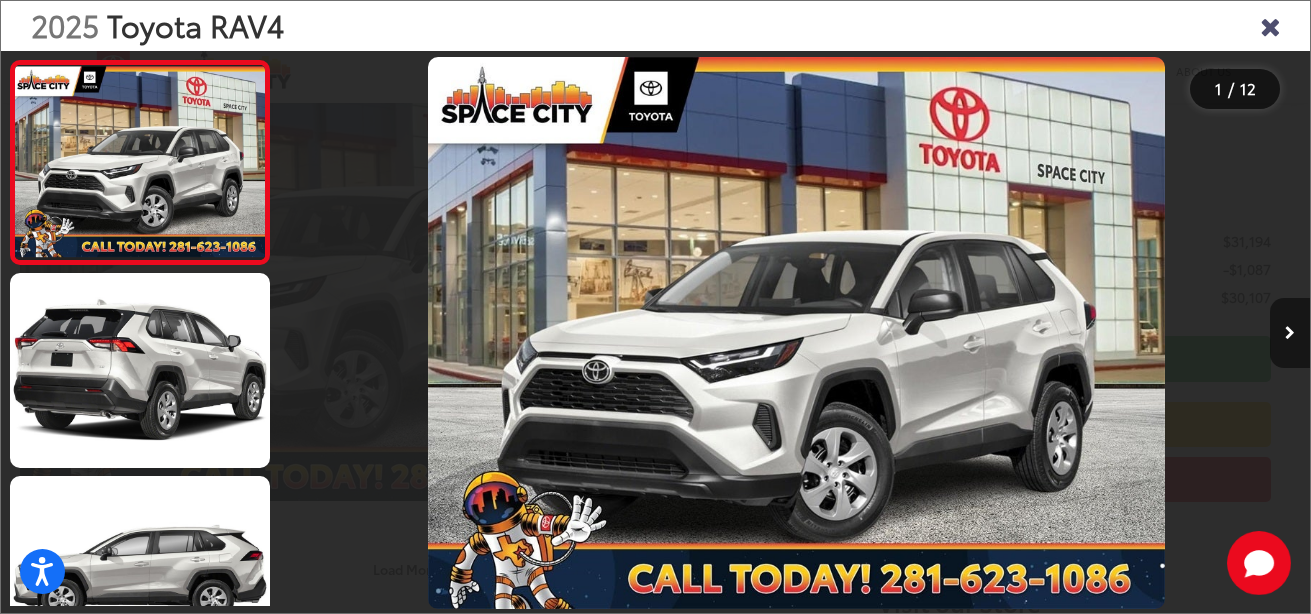 click at bounding box center [1290, 333] 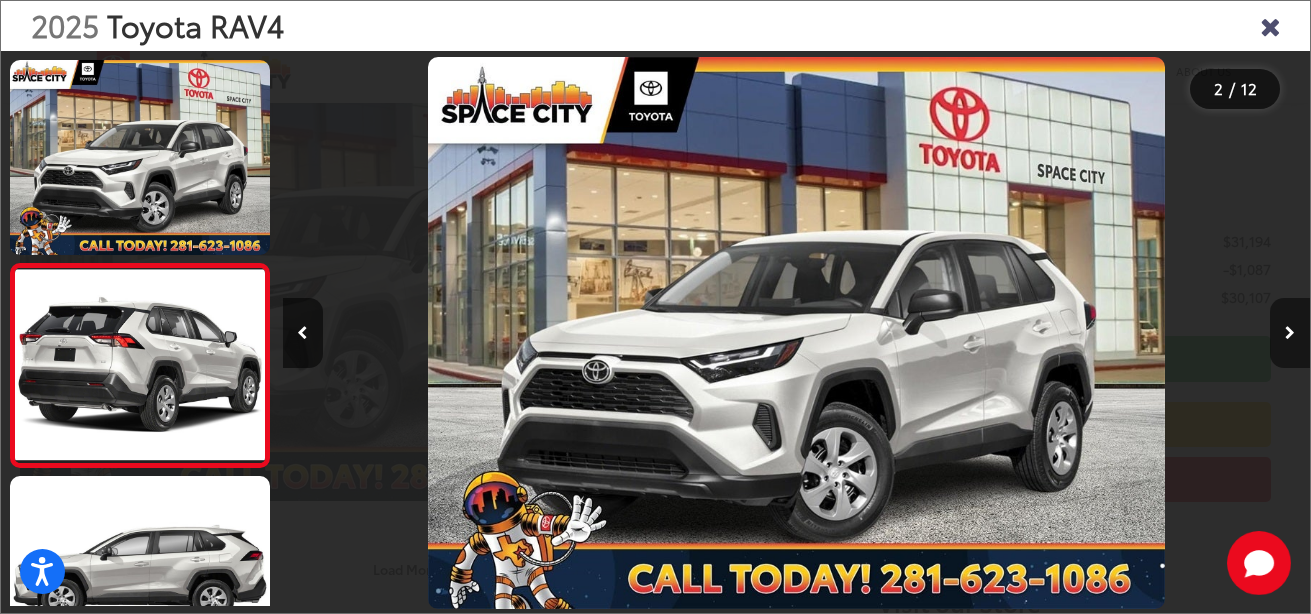 scroll, scrollTop: 0, scrollLeft: 402, axis: horizontal 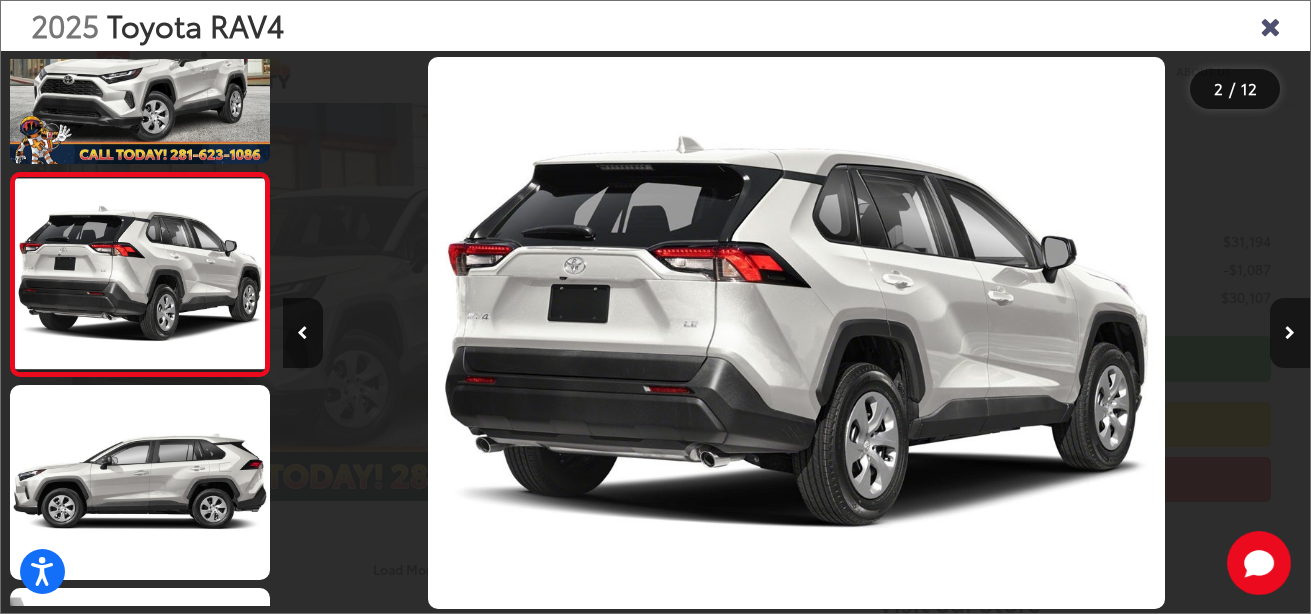 click at bounding box center (1290, 333) 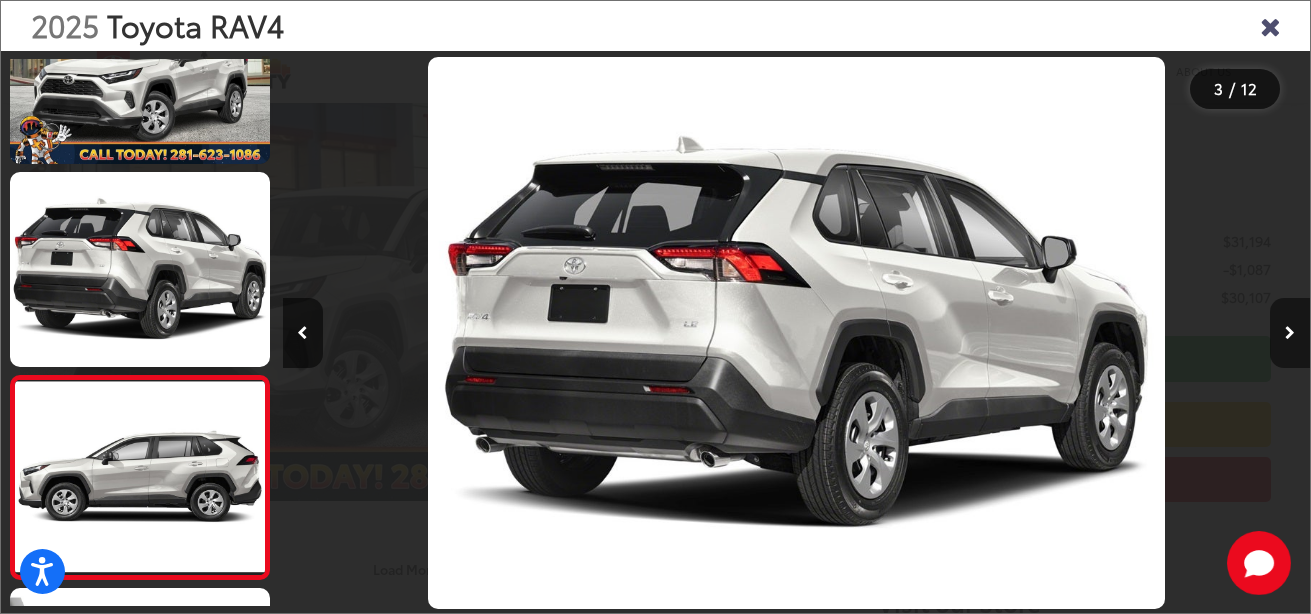 scroll, scrollTop: 0, scrollLeft: 1077, axis: horizontal 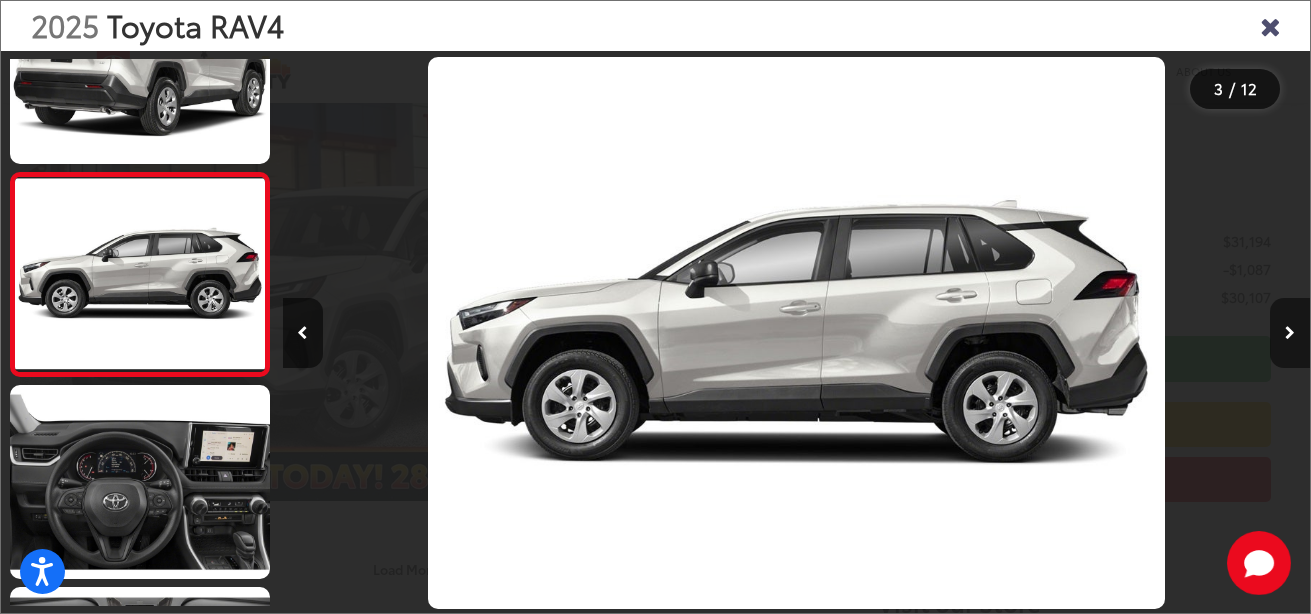 click at bounding box center (1290, 333) 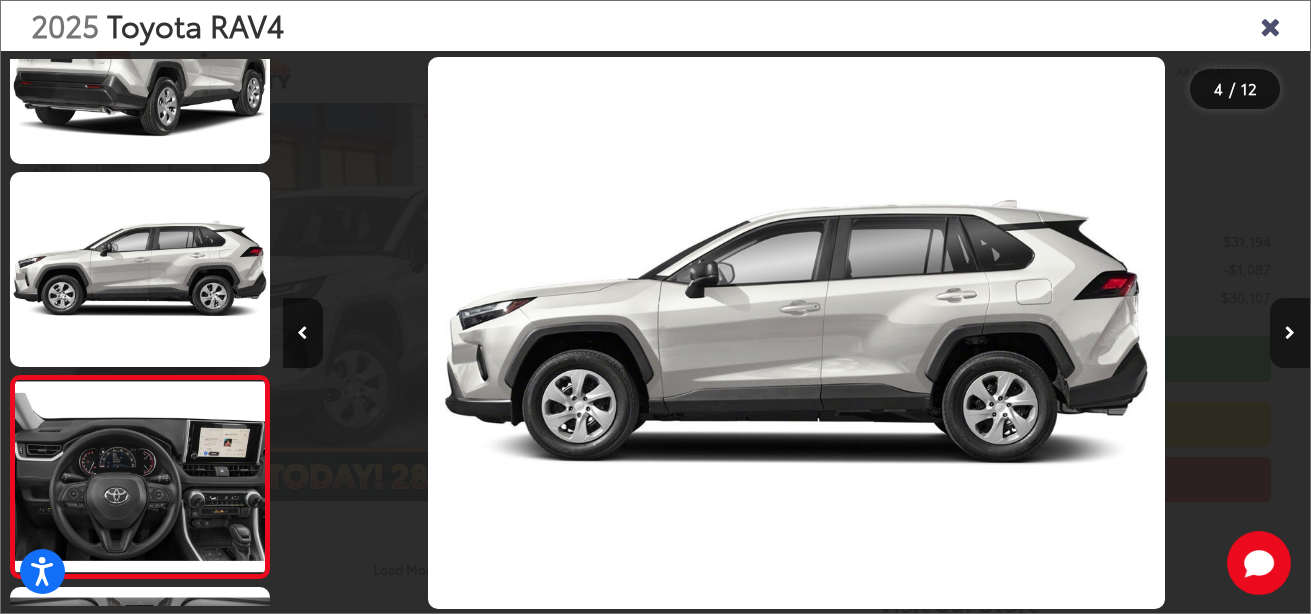 scroll, scrollTop: 0, scrollLeft: 2456, axis: horizontal 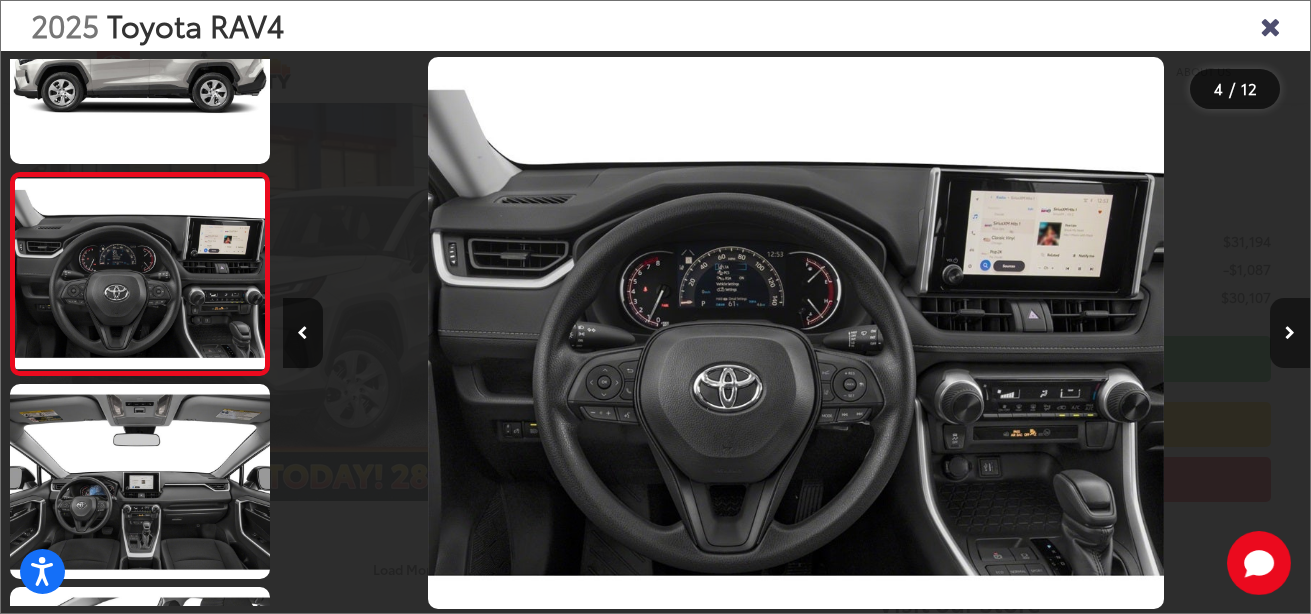click at bounding box center [1290, 333] 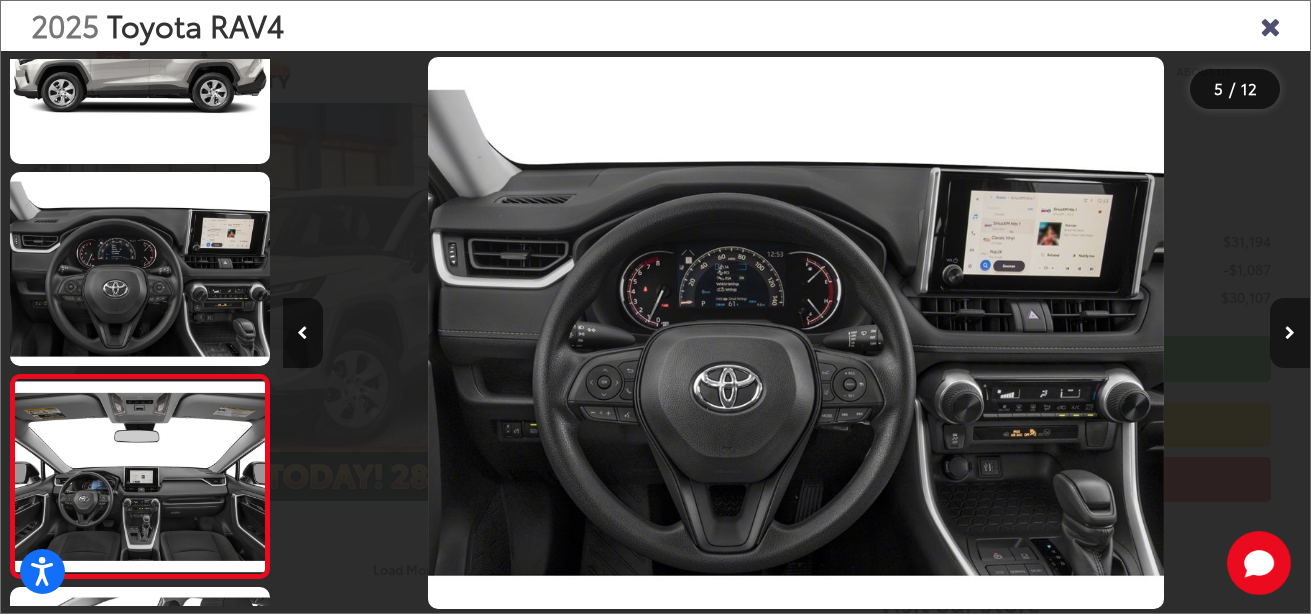 scroll, scrollTop: 0, scrollLeft: 3484, axis: horizontal 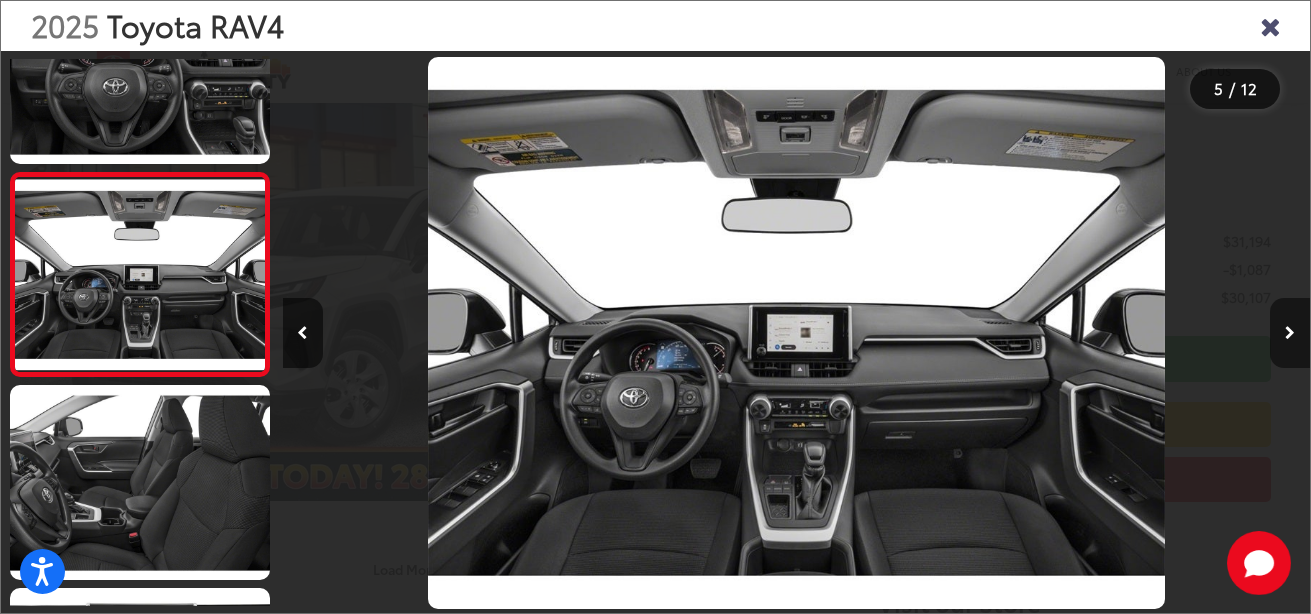 click at bounding box center (1290, 333) 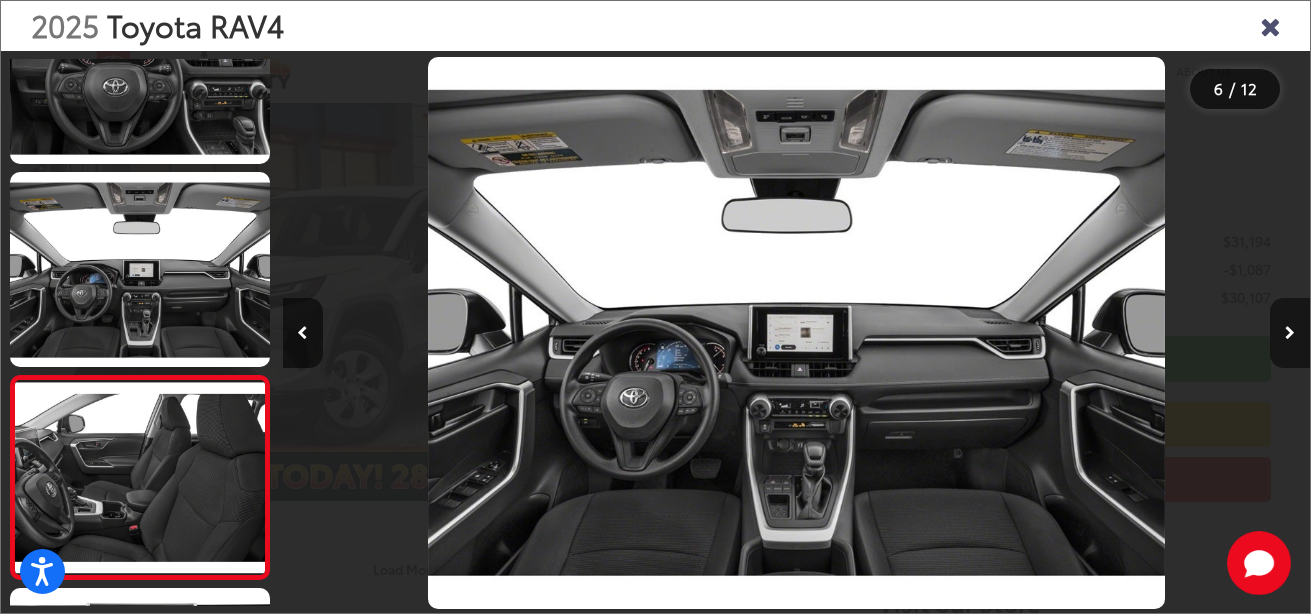 scroll, scrollTop: 0, scrollLeft: 4241, axis: horizontal 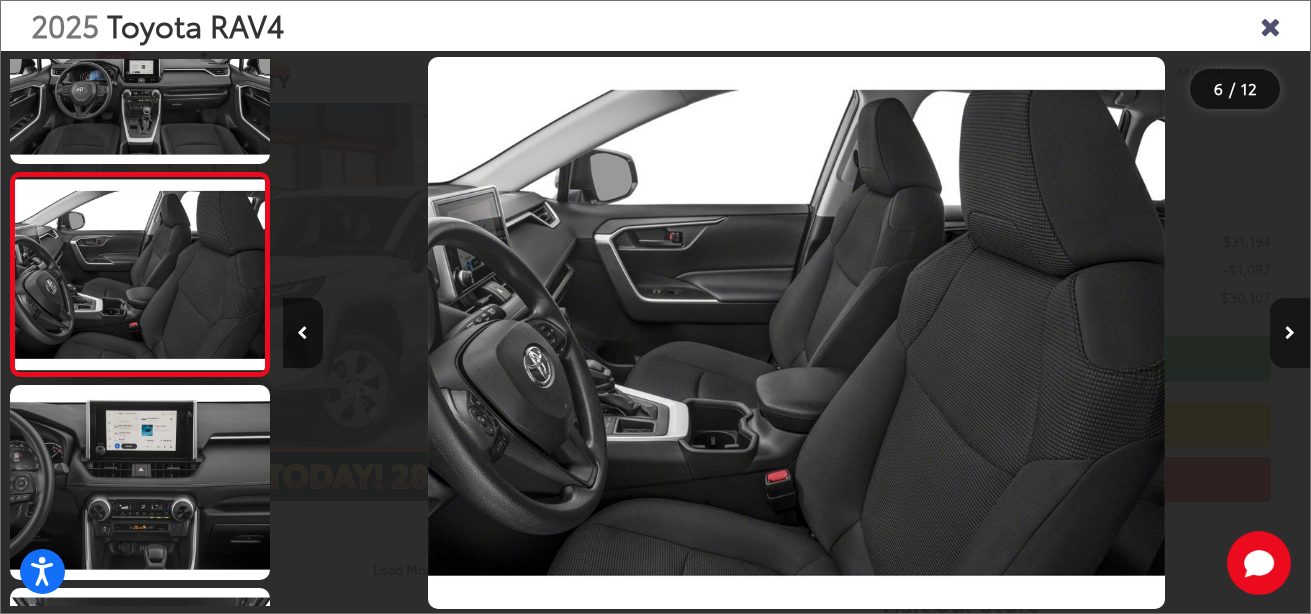 click at bounding box center (1290, 333) 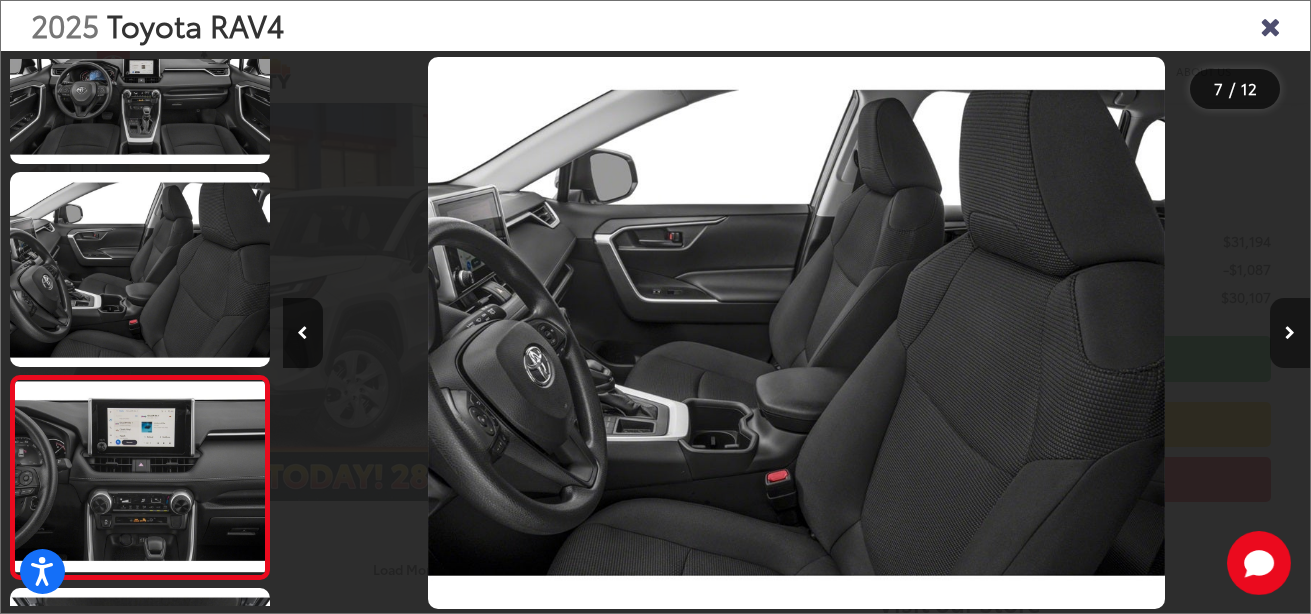 scroll, scrollTop: 0, scrollLeft: 5237, axis: horizontal 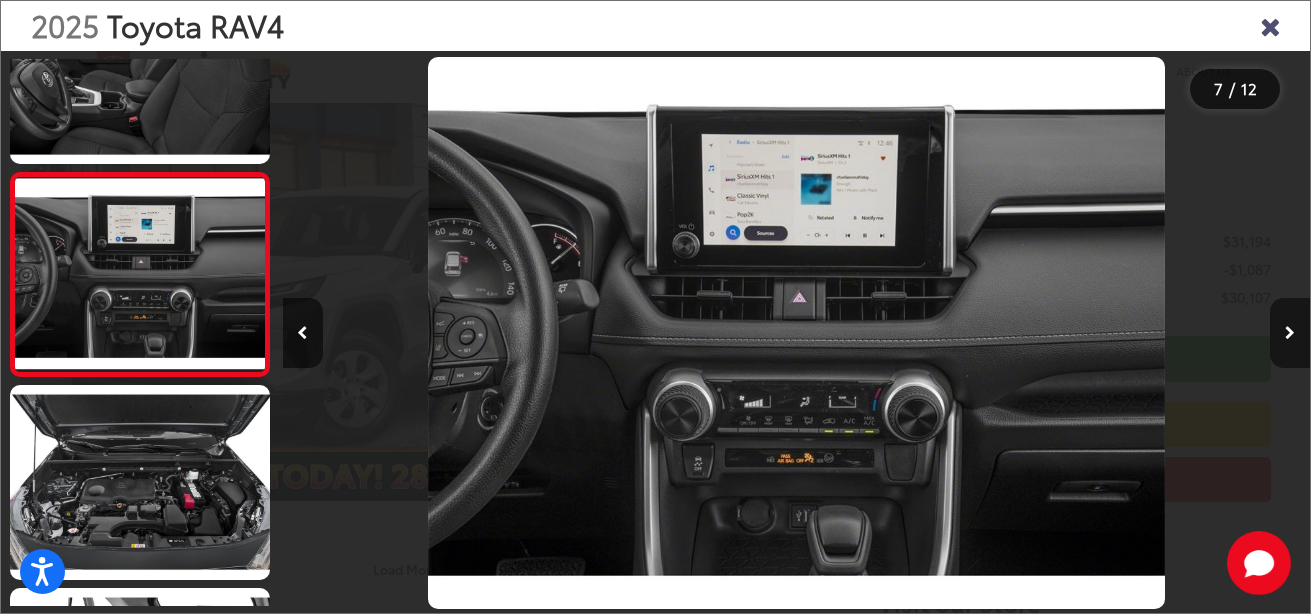 click at bounding box center [1290, 333] 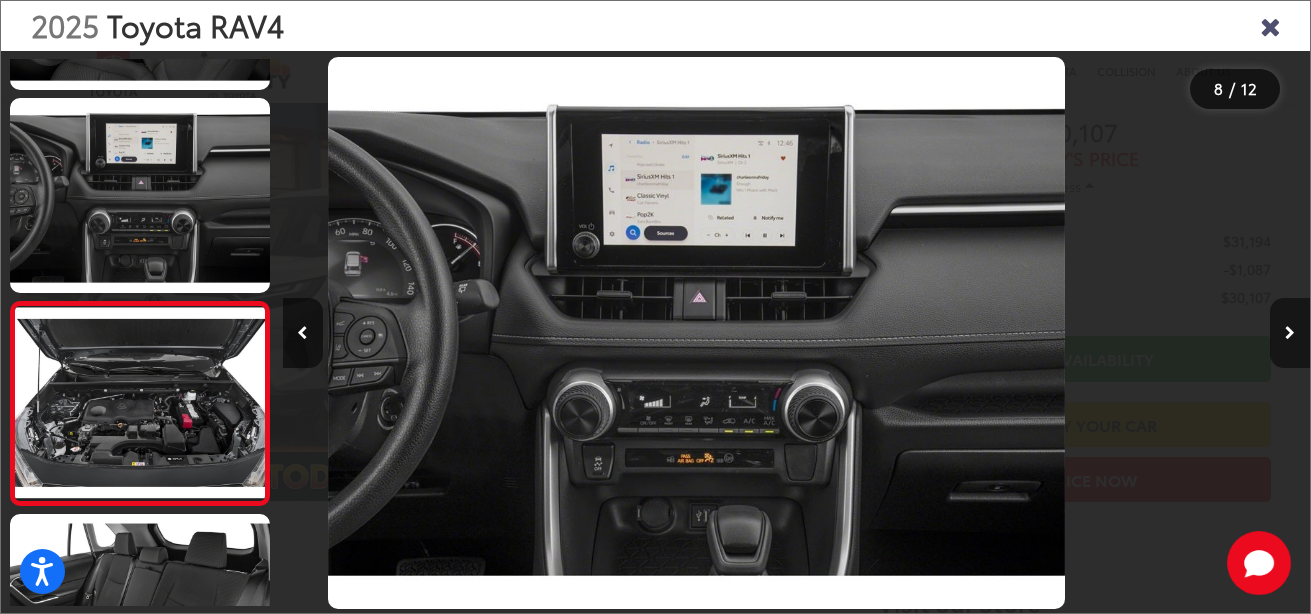 scroll, scrollTop: 1298, scrollLeft: 0, axis: vertical 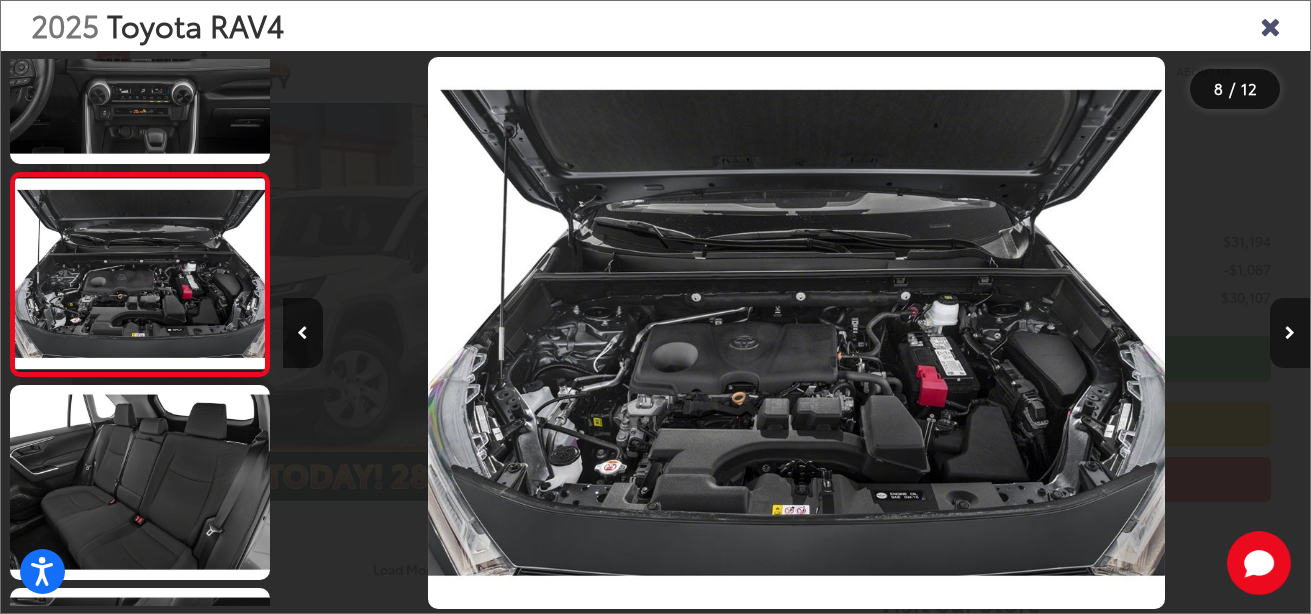 click at bounding box center (1290, 333) 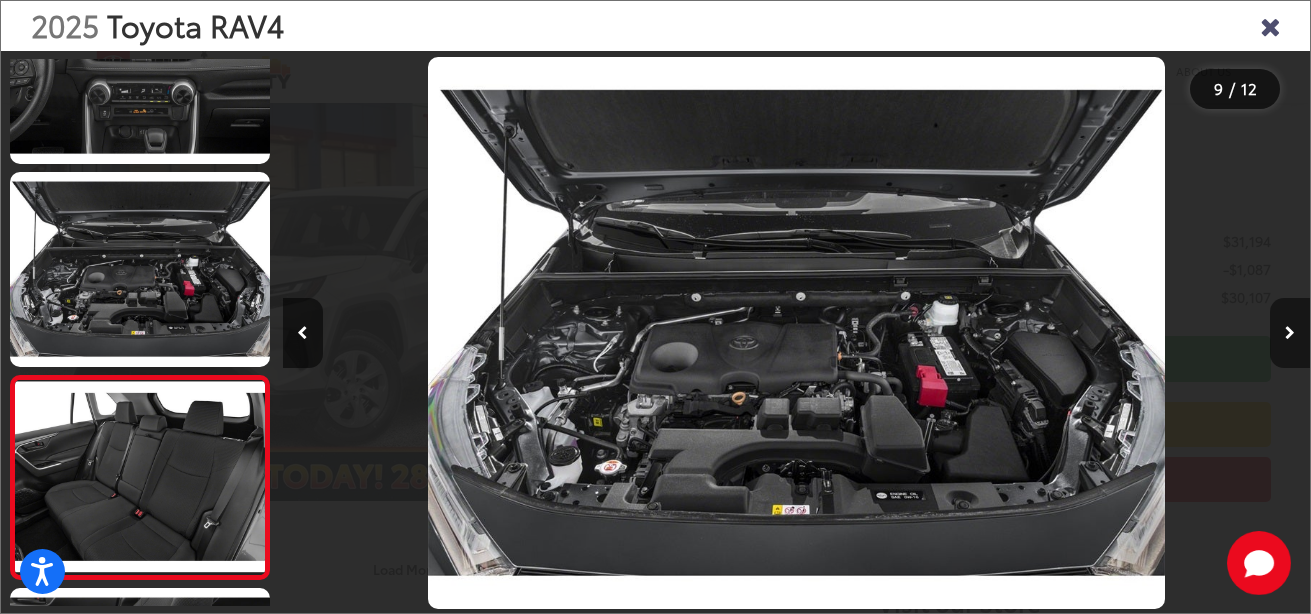 scroll, scrollTop: 0, scrollLeft: 7539, axis: horizontal 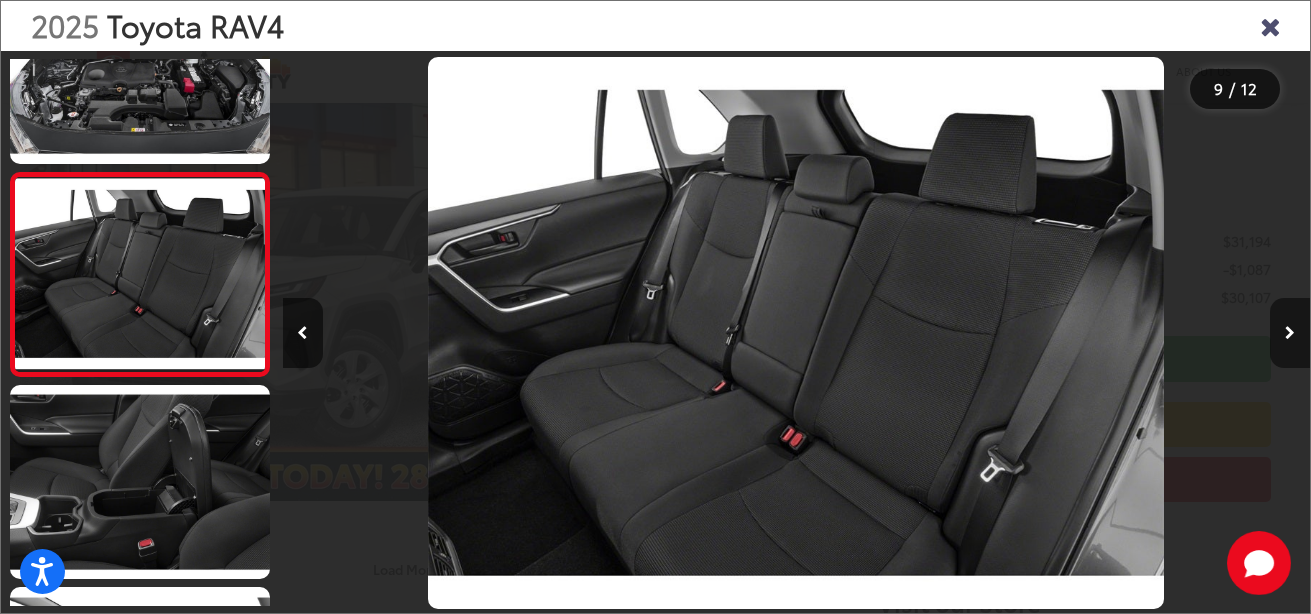 click at bounding box center [1290, 333] 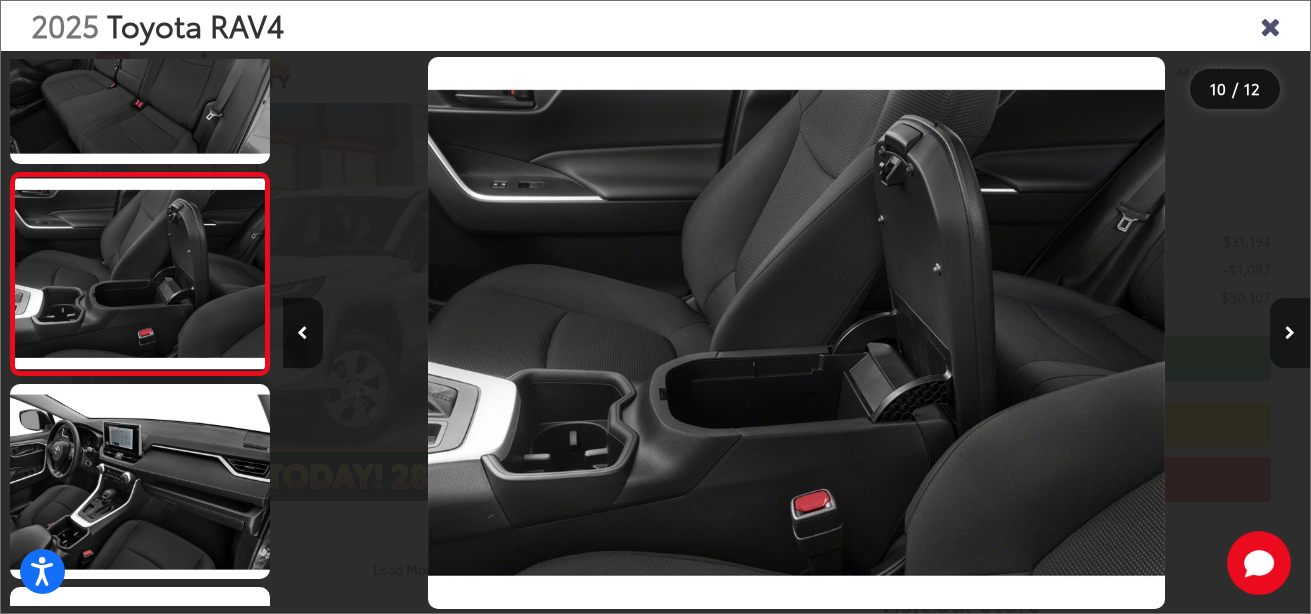 click at bounding box center (1290, 333) 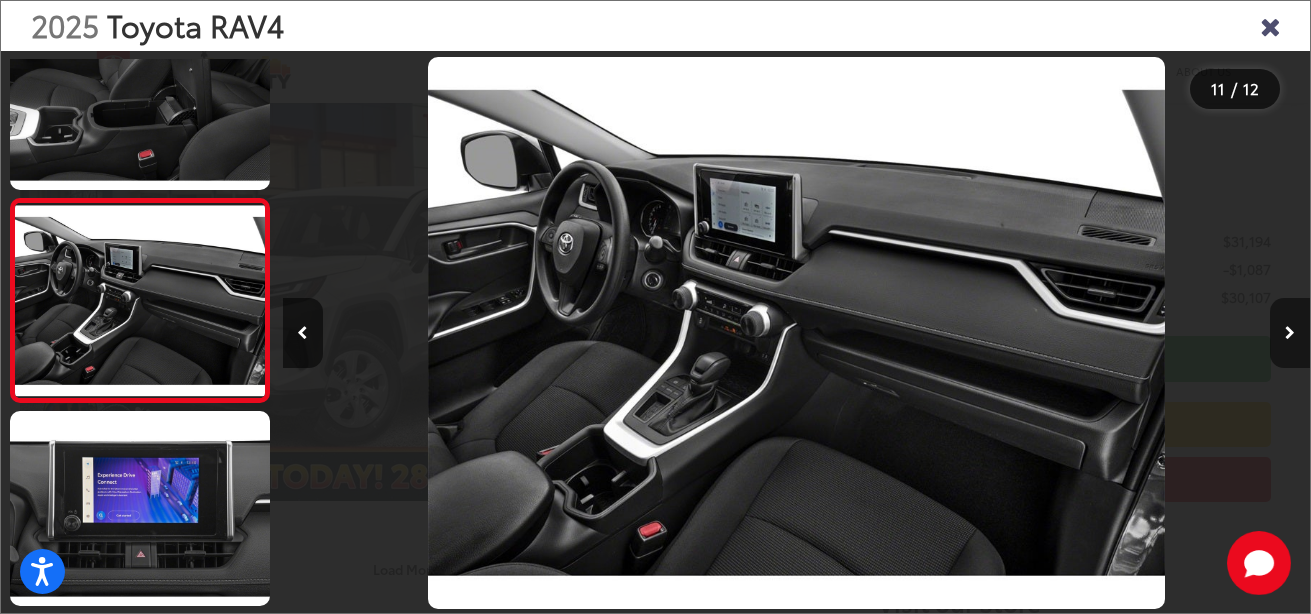 click at bounding box center [1290, 333] 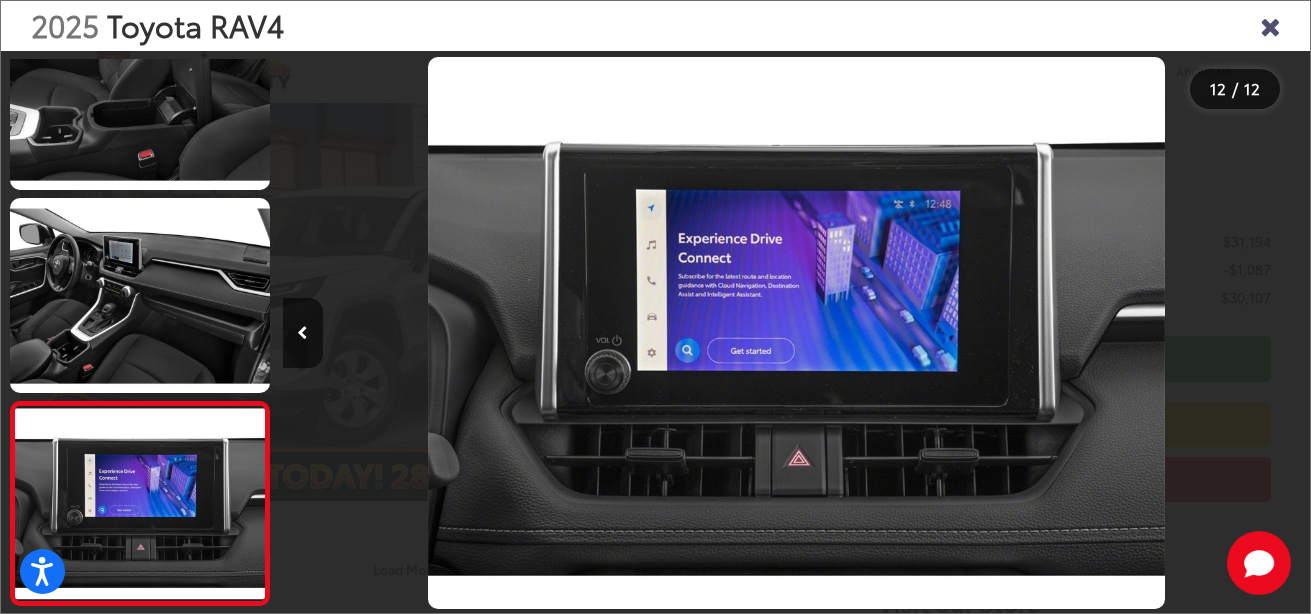 click at bounding box center [1181, 333] 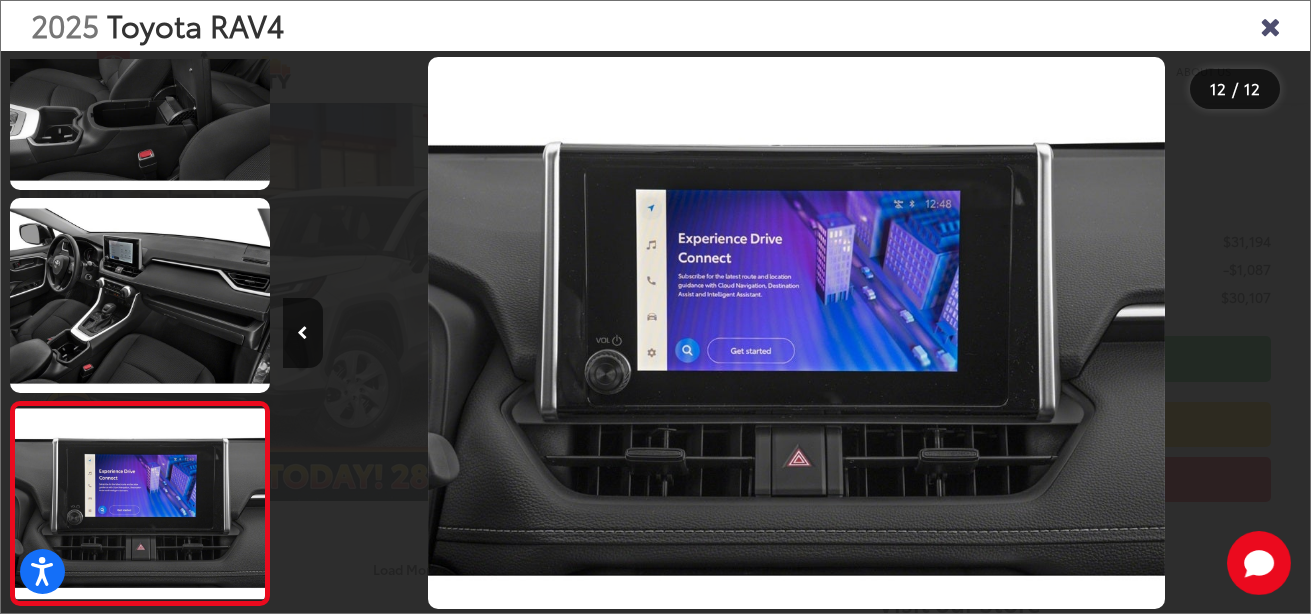 click at bounding box center (1270, 25) 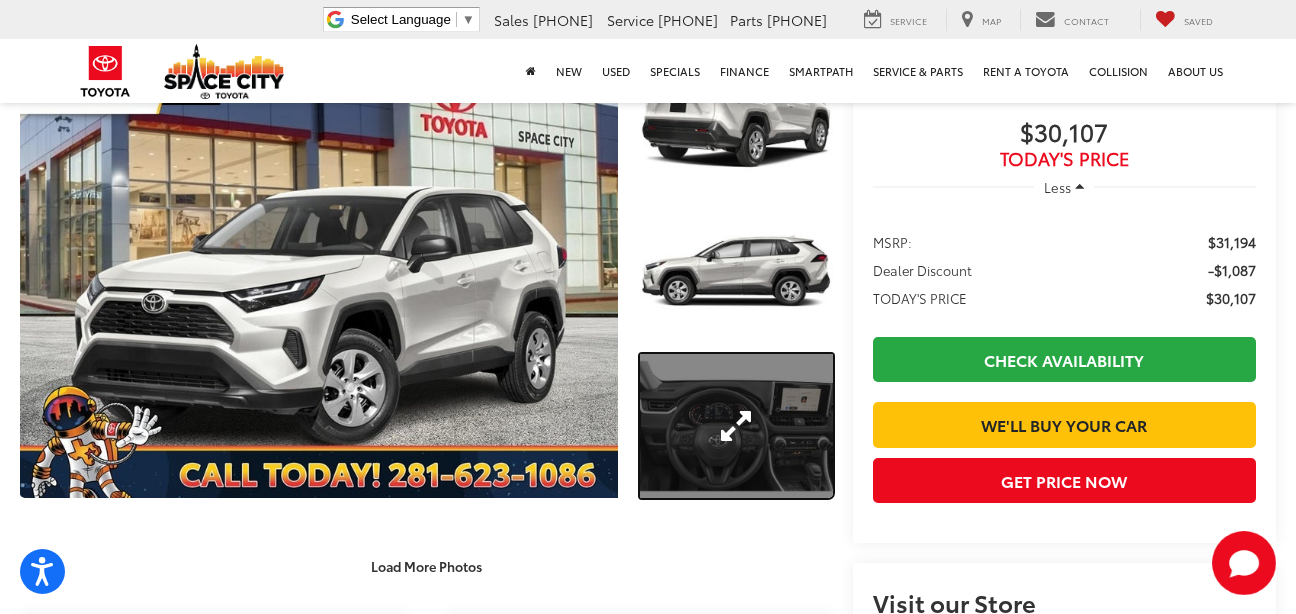 click at bounding box center (736, 426) 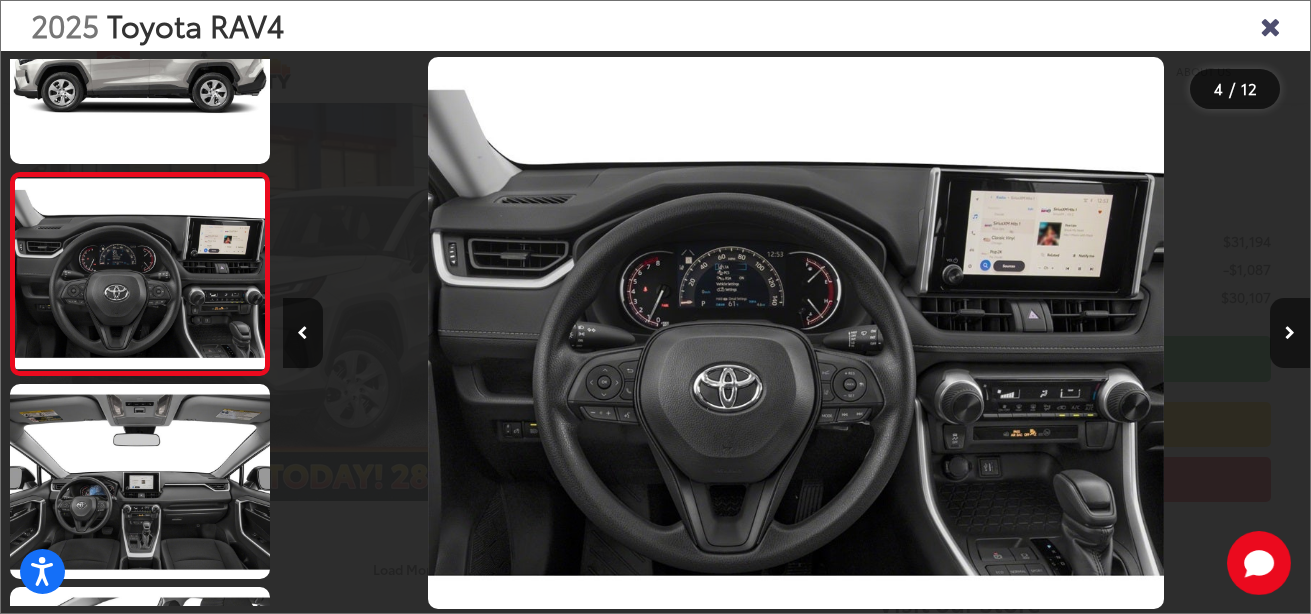click on "Accessibility Screen-Reader Guide, Feedback, and Issue Reporting | New window
Space City Toyota
Select Language ​ ▼
Sales
346-595-7870
Service
346-595-7899
Parts
346-595-7893
19011 Highway 59 North
Humble, TX 77338
Service
Map
Contact
Saved
Saved
Space City Toyota
Saved
Directions
New
New Vehicles
Model Line-Up
Specials
Manufacturer Offers
Schedule Test Drive
ToyotaCare
Toyota Safety Sense
Electrified
What's Your Car Worth?
Used
Used Vehicles
Toyota Certified Pre-Owned Vehicles
Vehicles Under 15k" at bounding box center (655, 5) 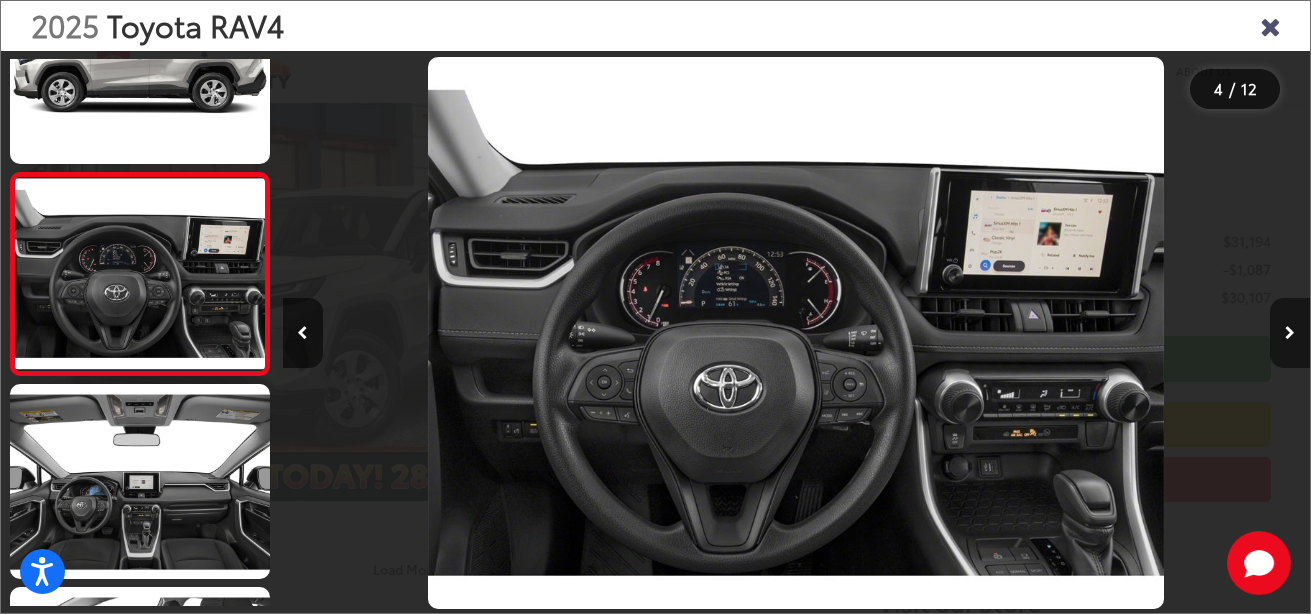 click at bounding box center [1290, 333] 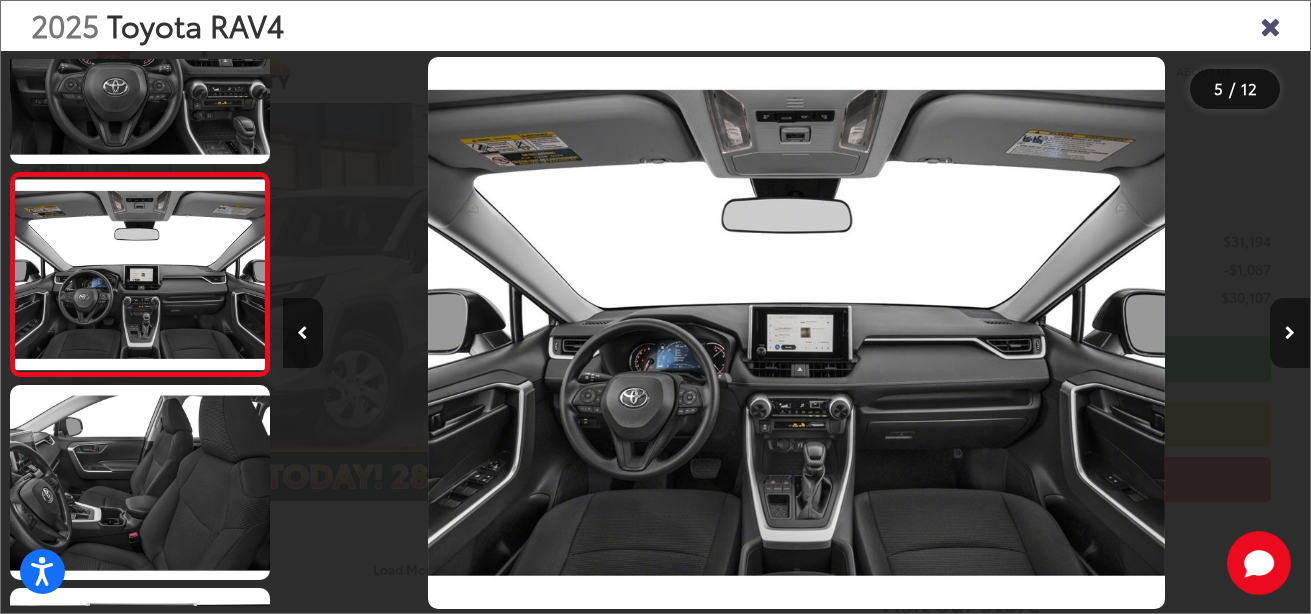 click at bounding box center (1290, 333) 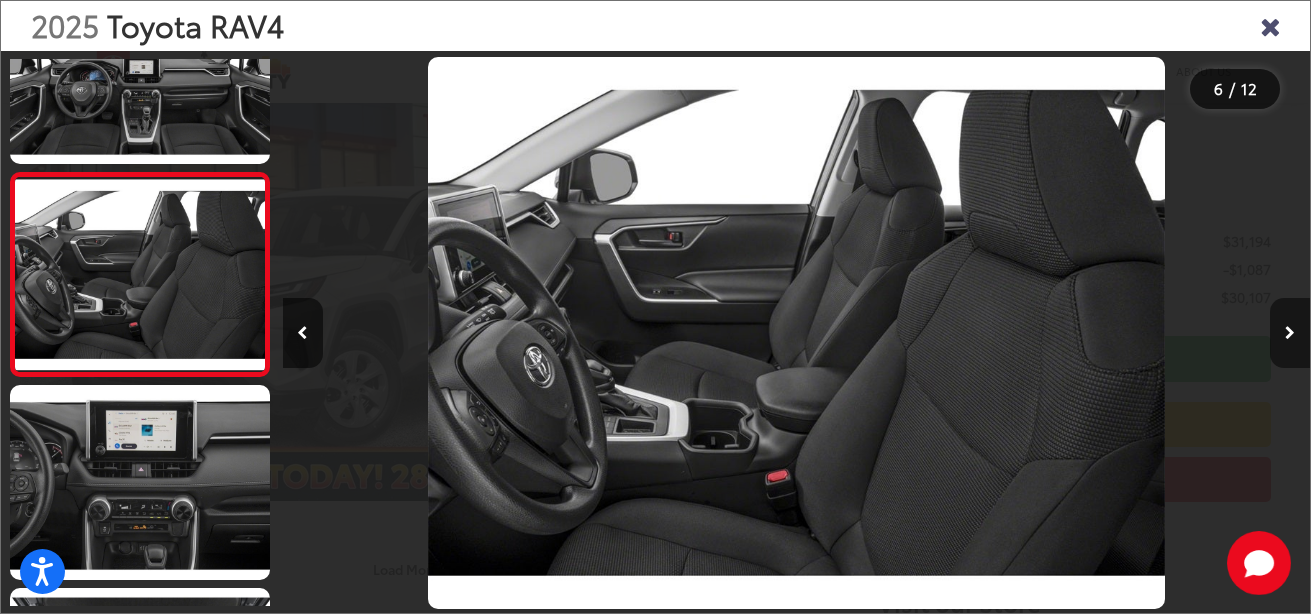 click at bounding box center [1290, 333] 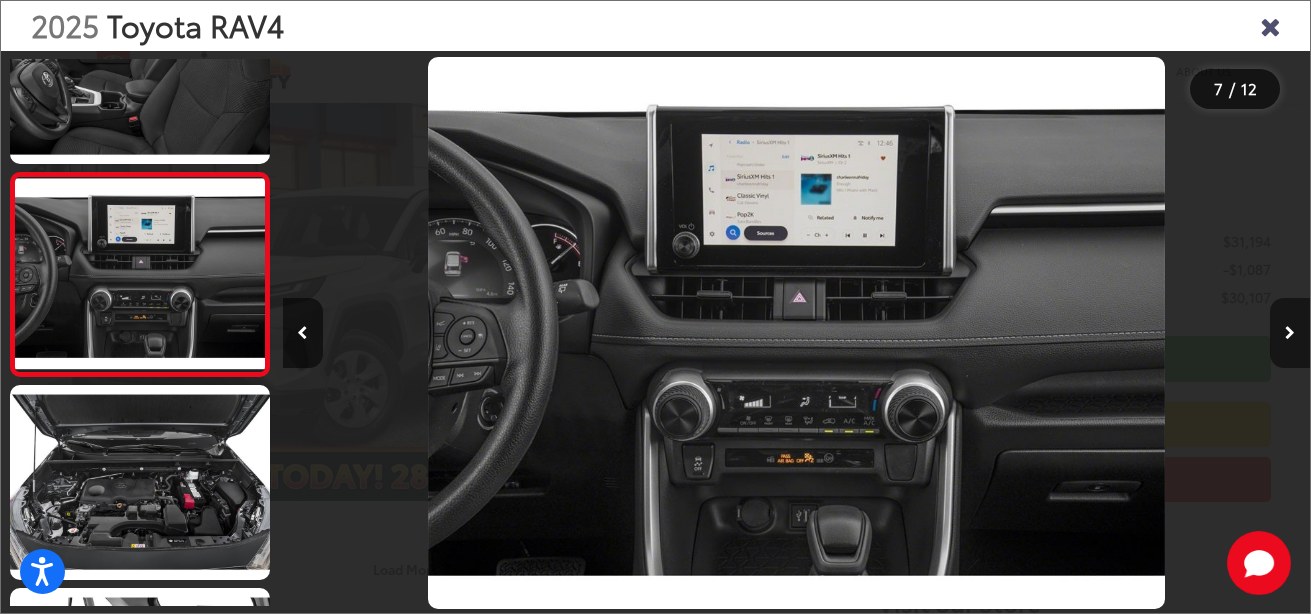 click at bounding box center (1290, 333) 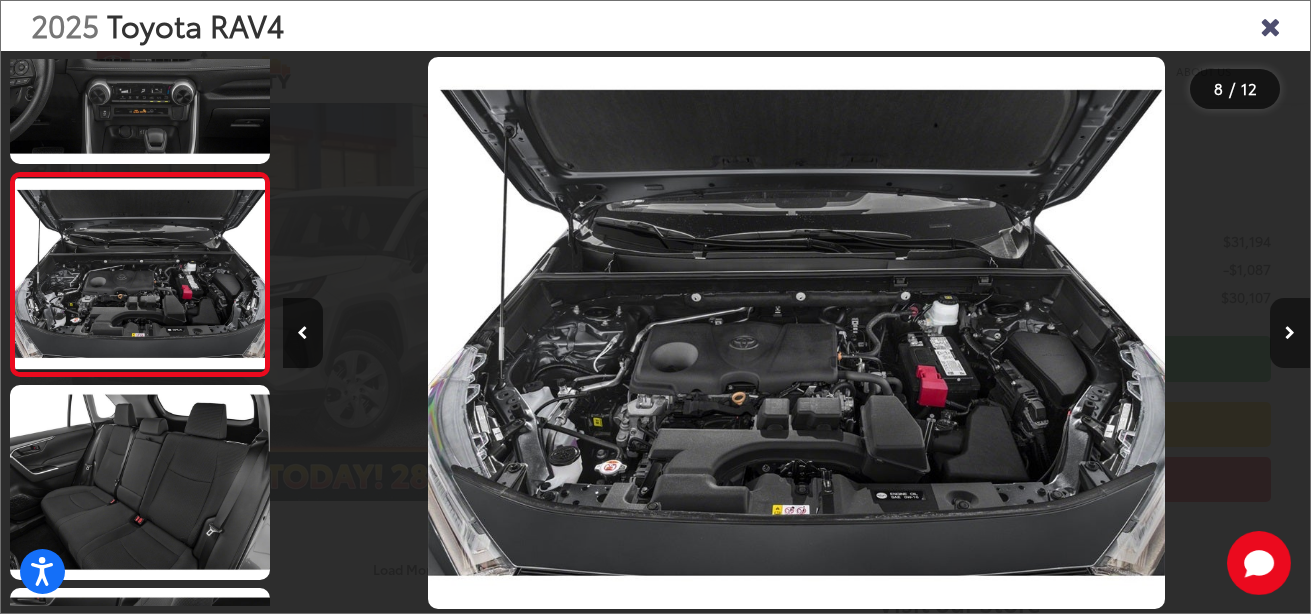 click at bounding box center [1290, 333] 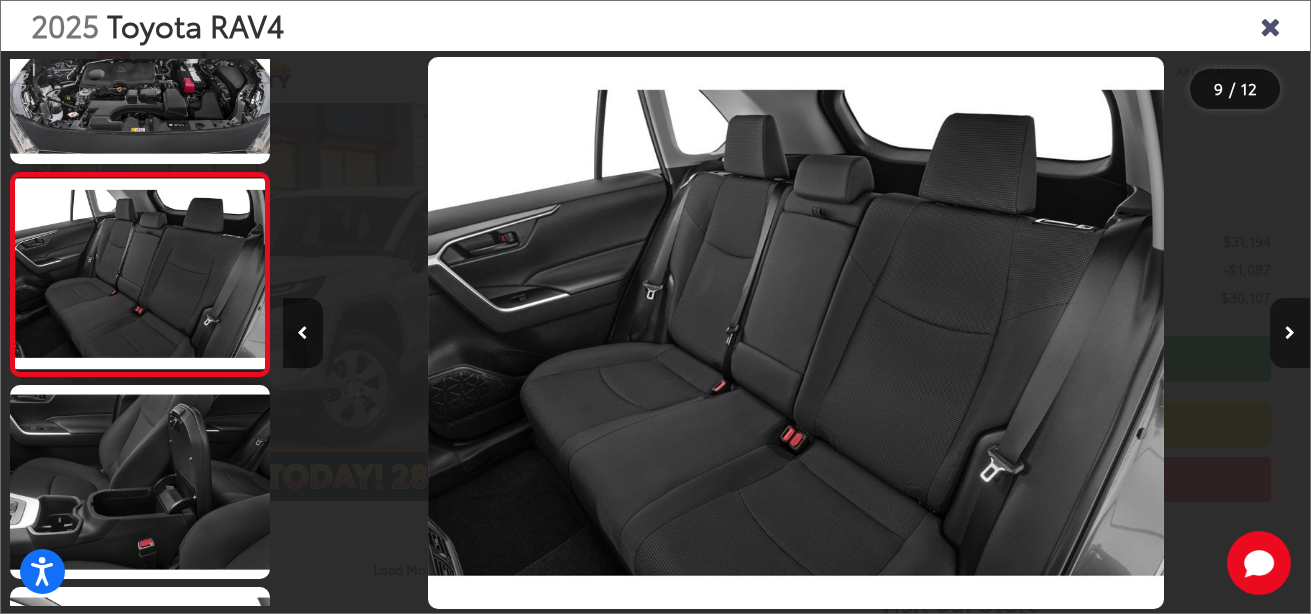 click at bounding box center [1290, 333] 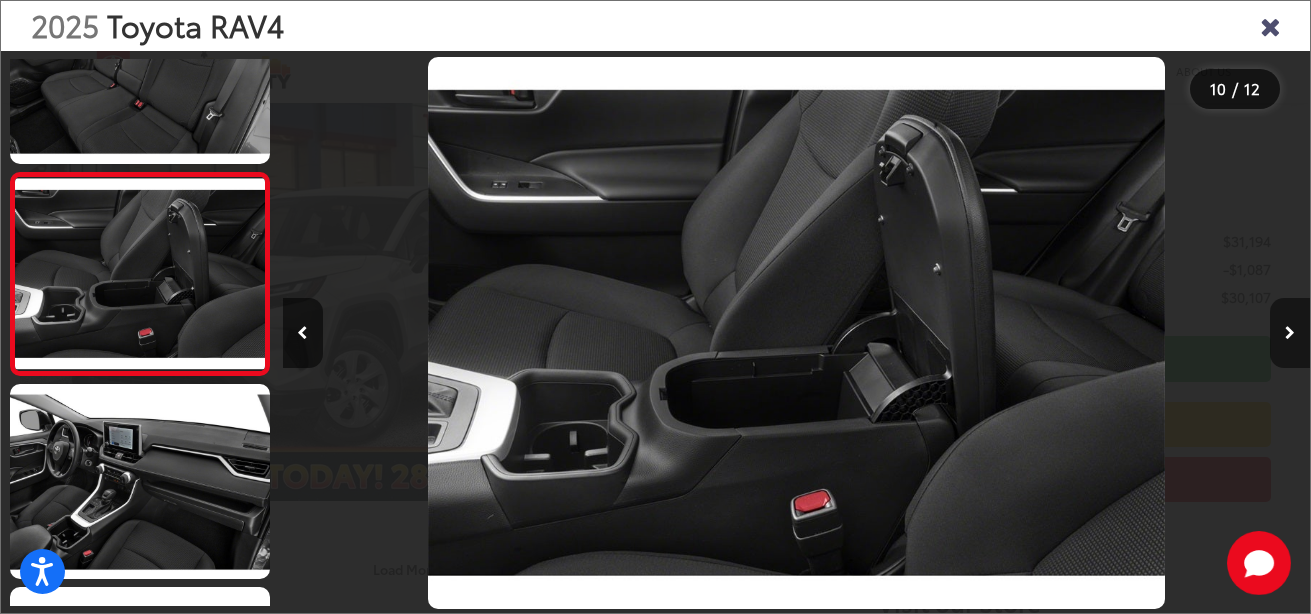 click at bounding box center [1290, 333] 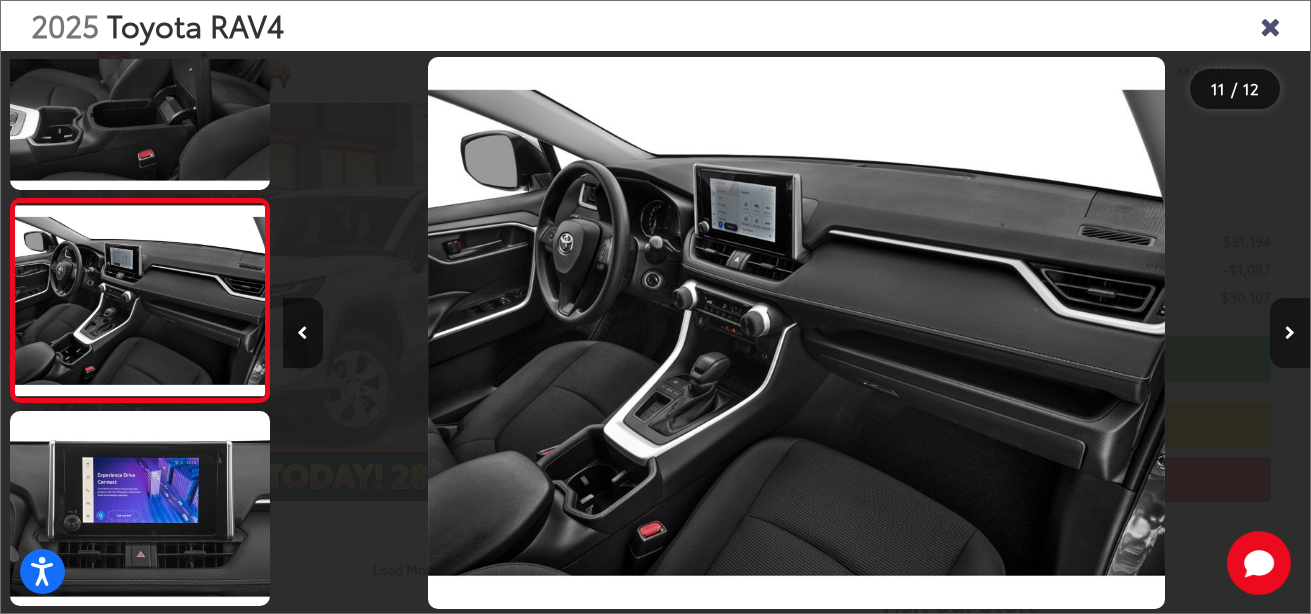 click at bounding box center (1290, 333) 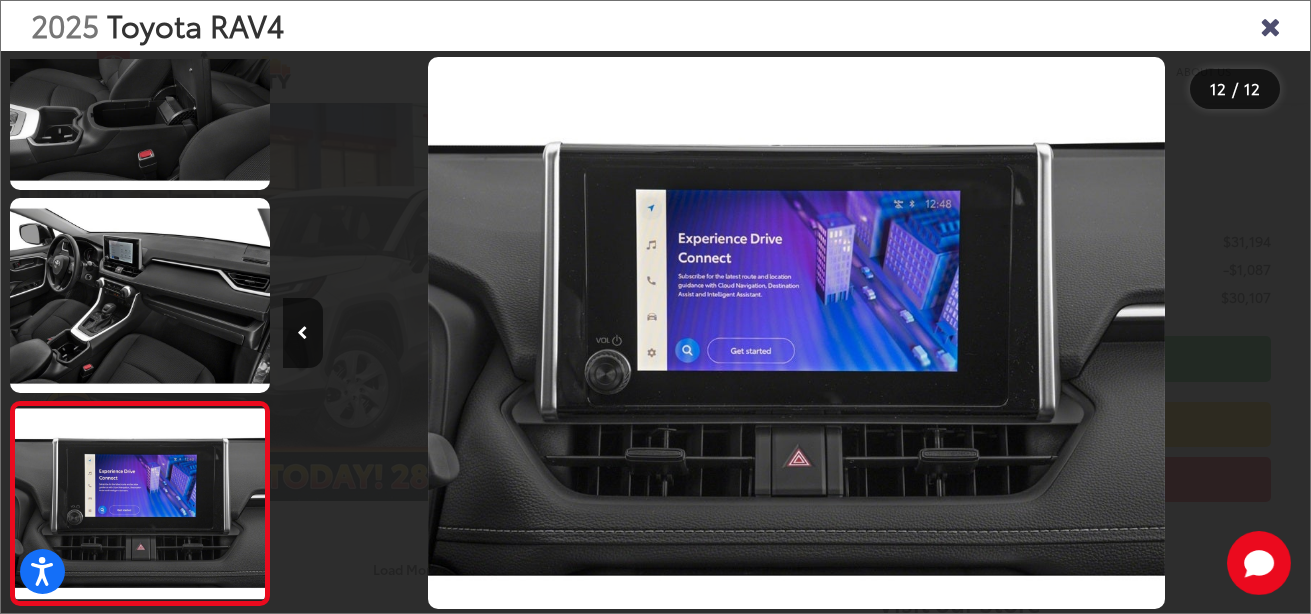 click at bounding box center [1181, 333] 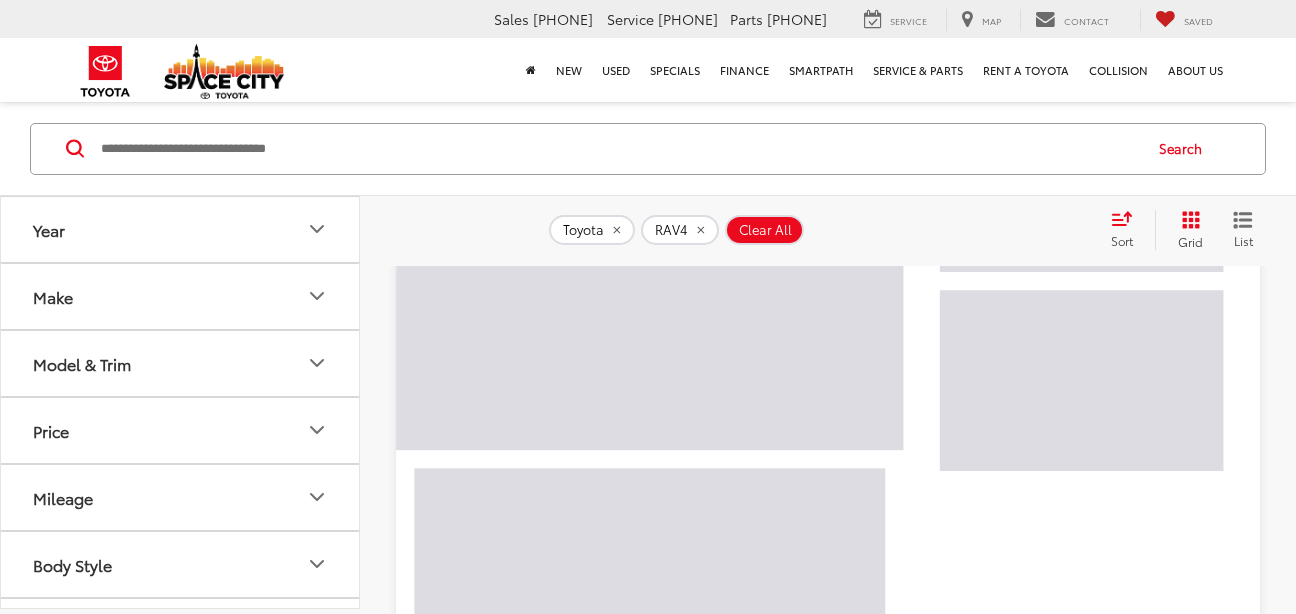 scroll, scrollTop: 128, scrollLeft: 0, axis: vertical 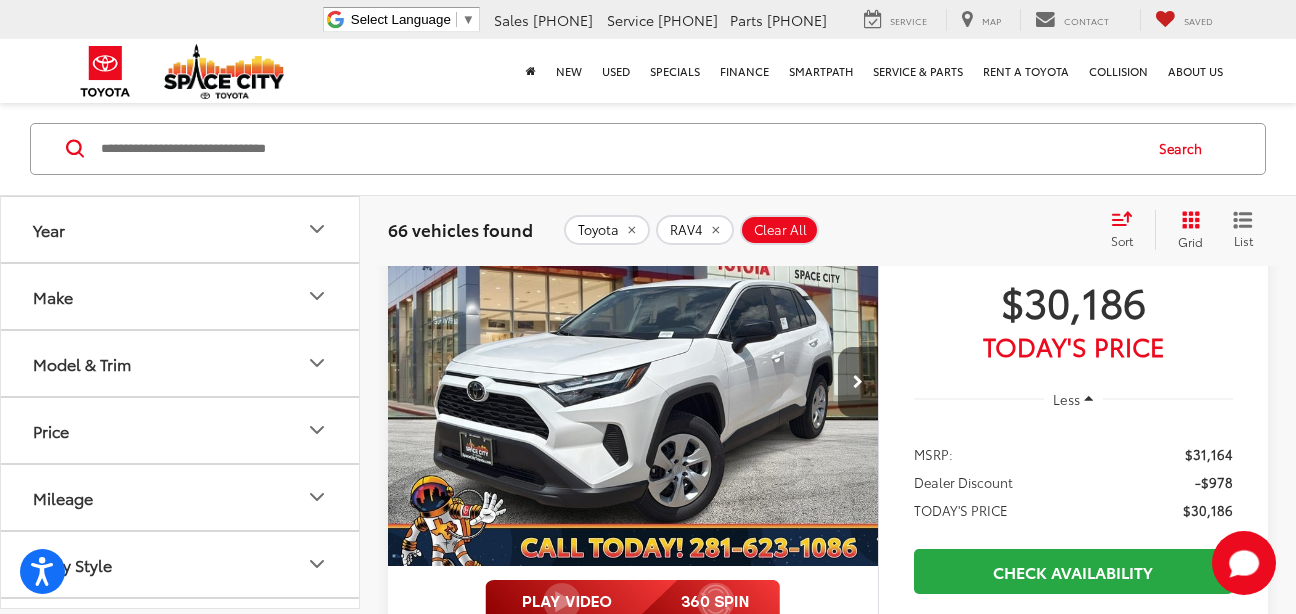 click at bounding box center (858, 382) 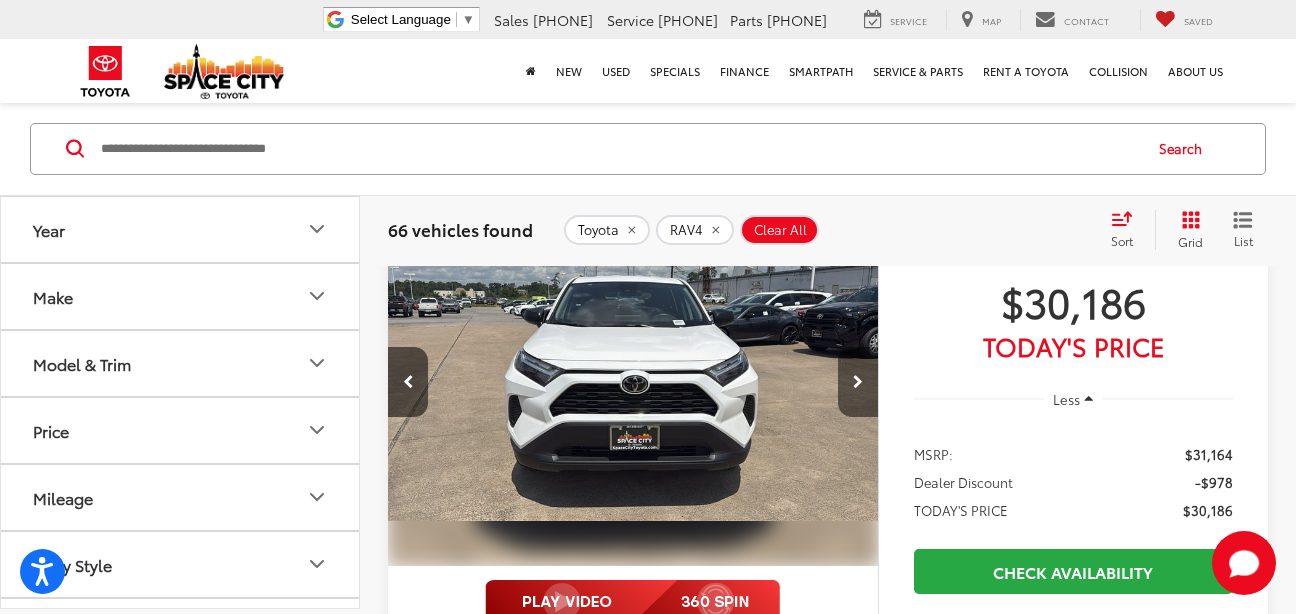 click at bounding box center [858, 382] 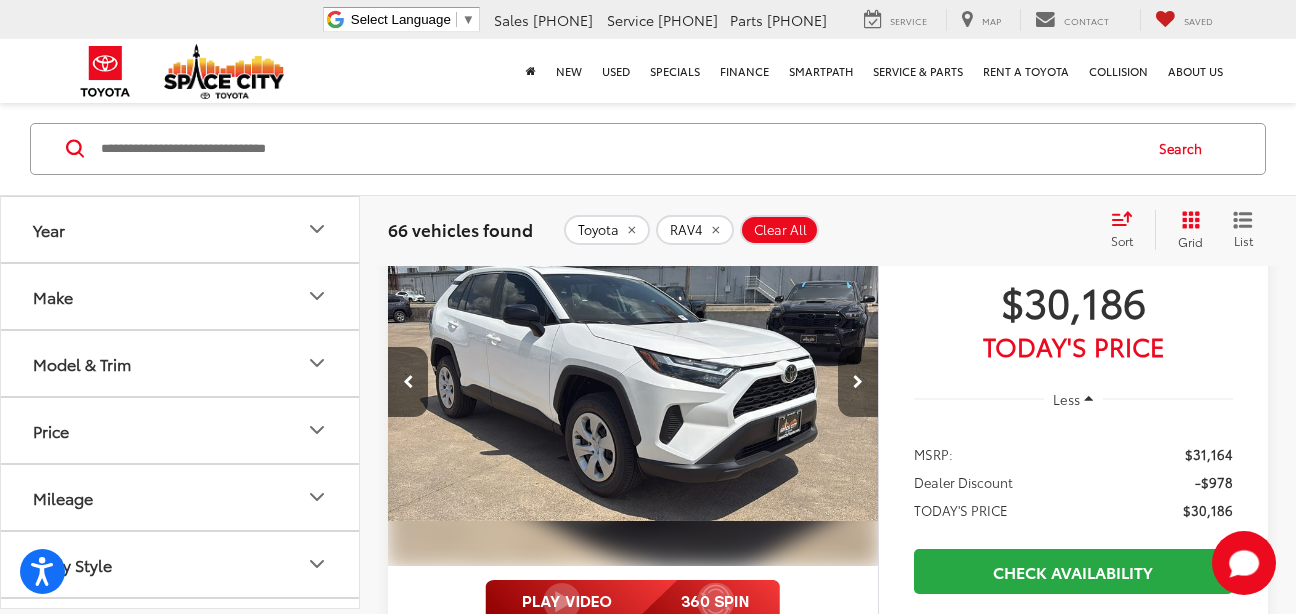 click at bounding box center [858, 382] 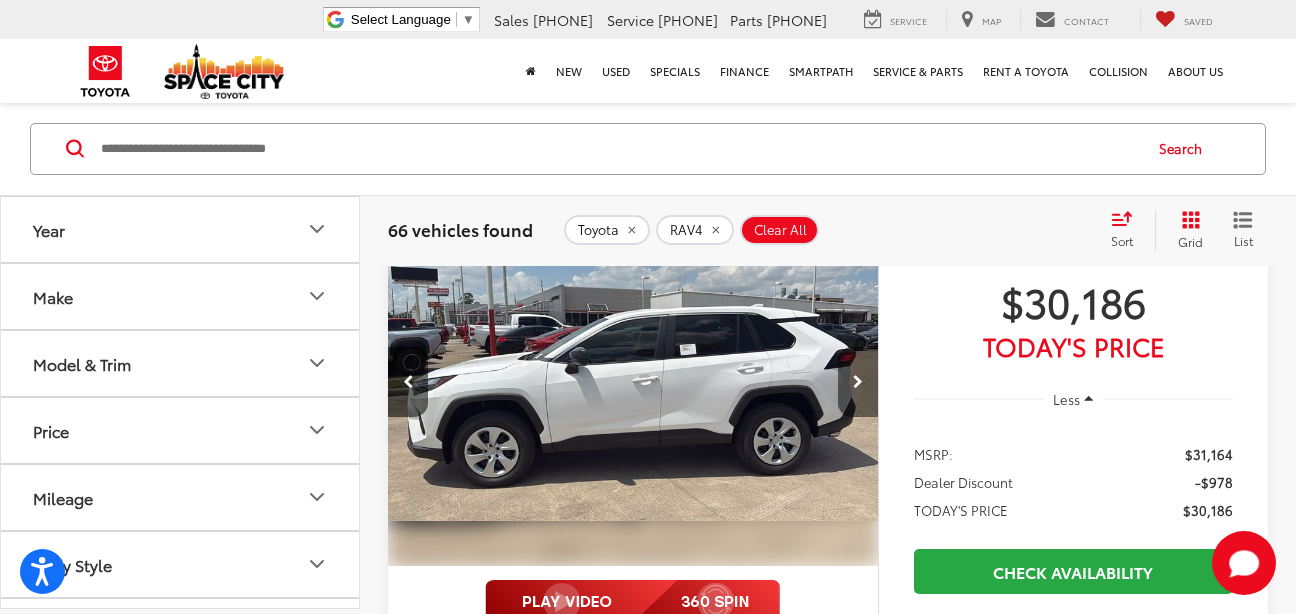 click at bounding box center (858, 382) 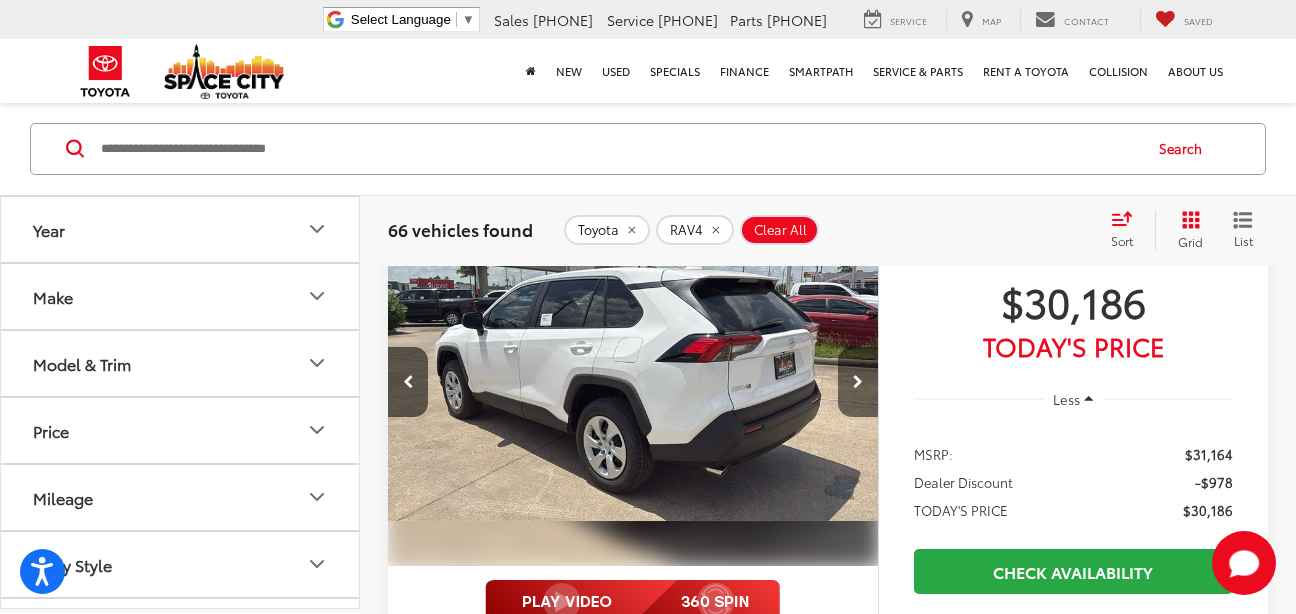click at bounding box center (858, 382) 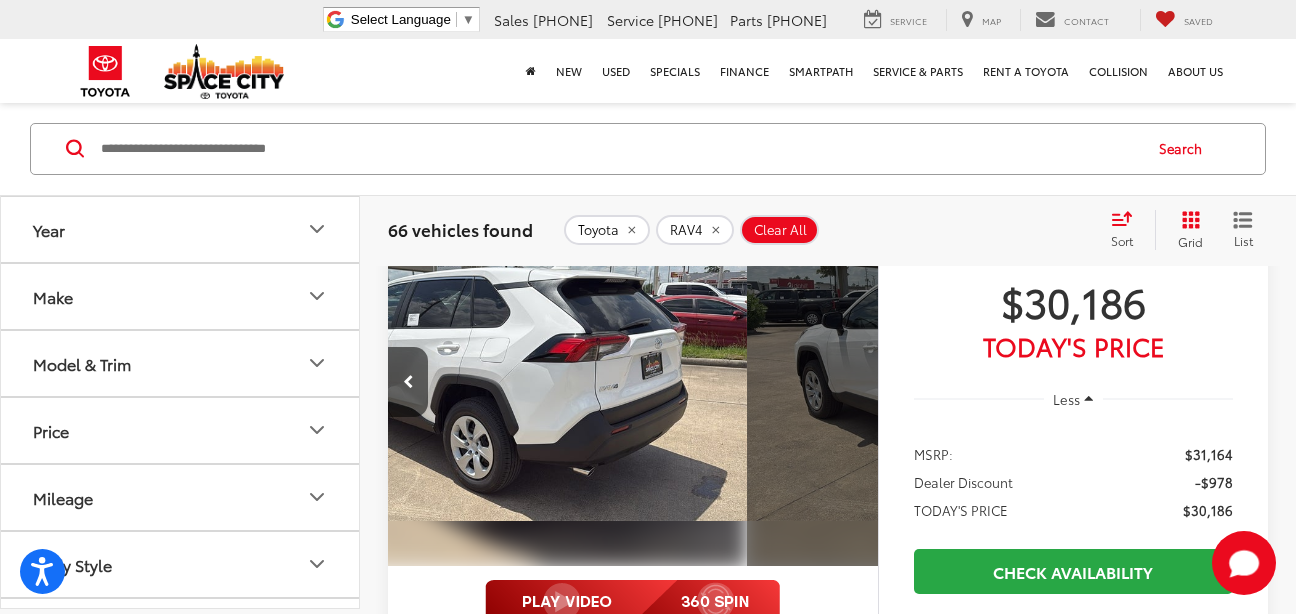 scroll, scrollTop: 0, scrollLeft: 2465, axis: horizontal 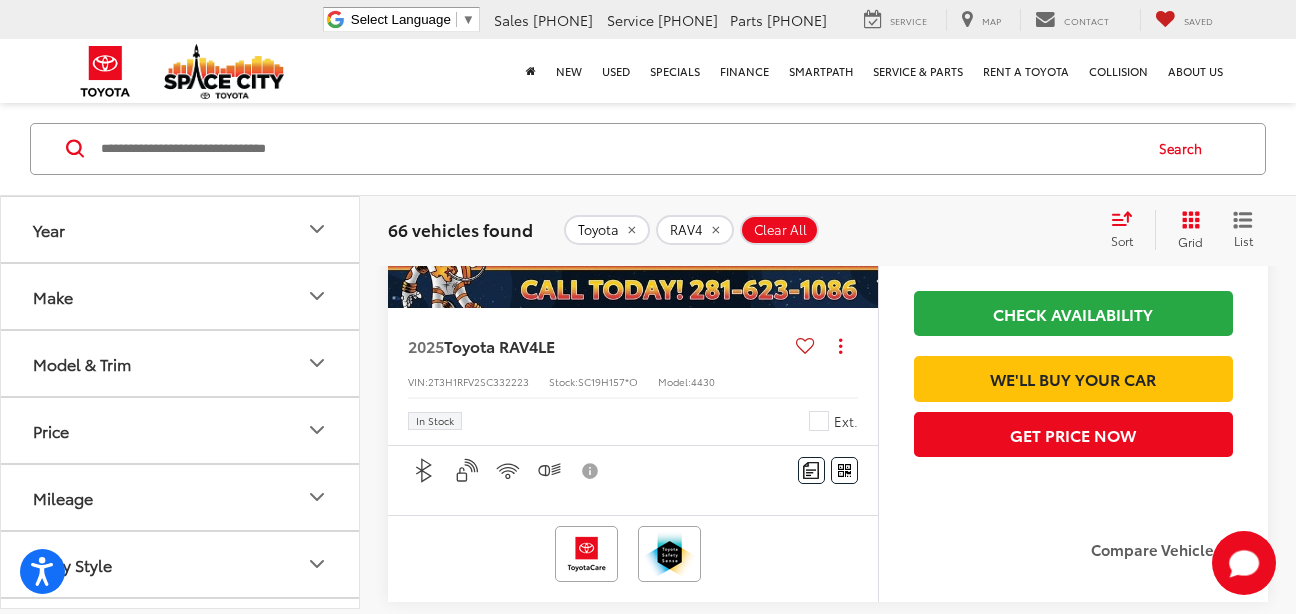click at bounding box center (633, 125) 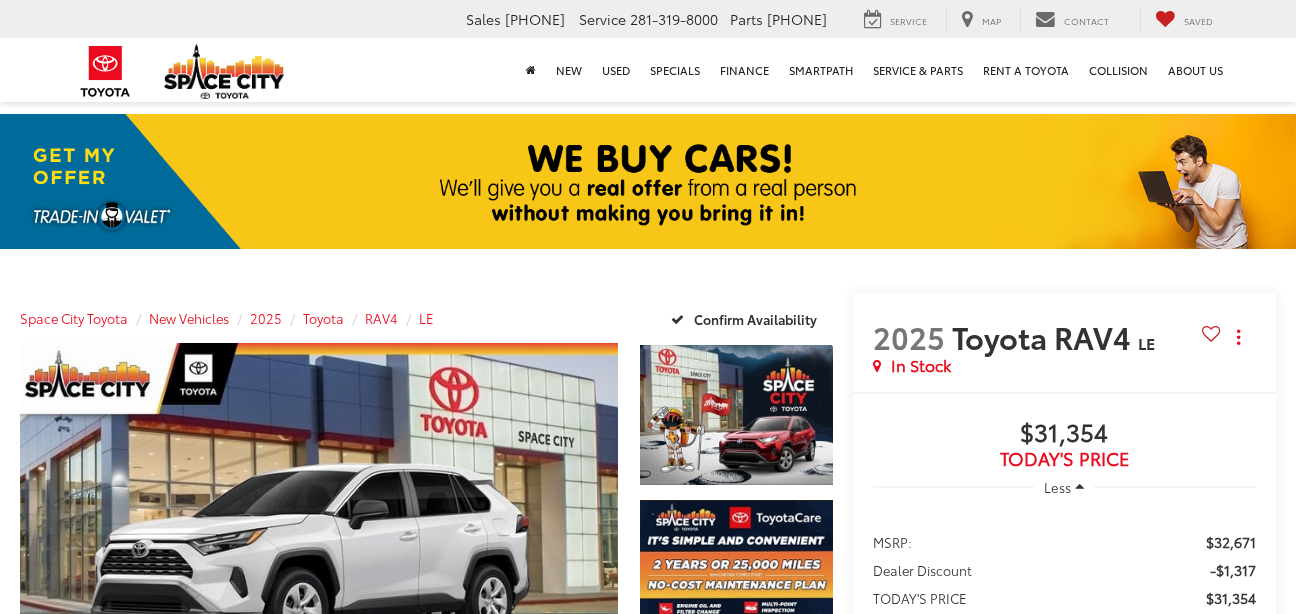 scroll, scrollTop: 0, scrollLeft: 0, axis: both 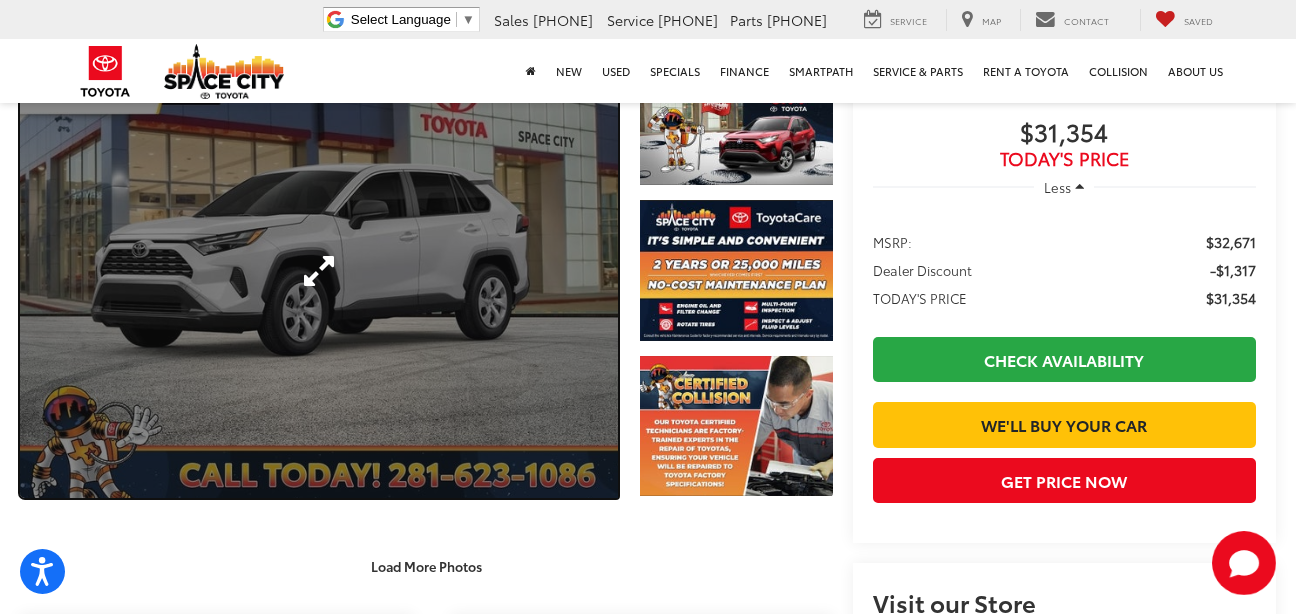 click at bounding box center (319, 270) 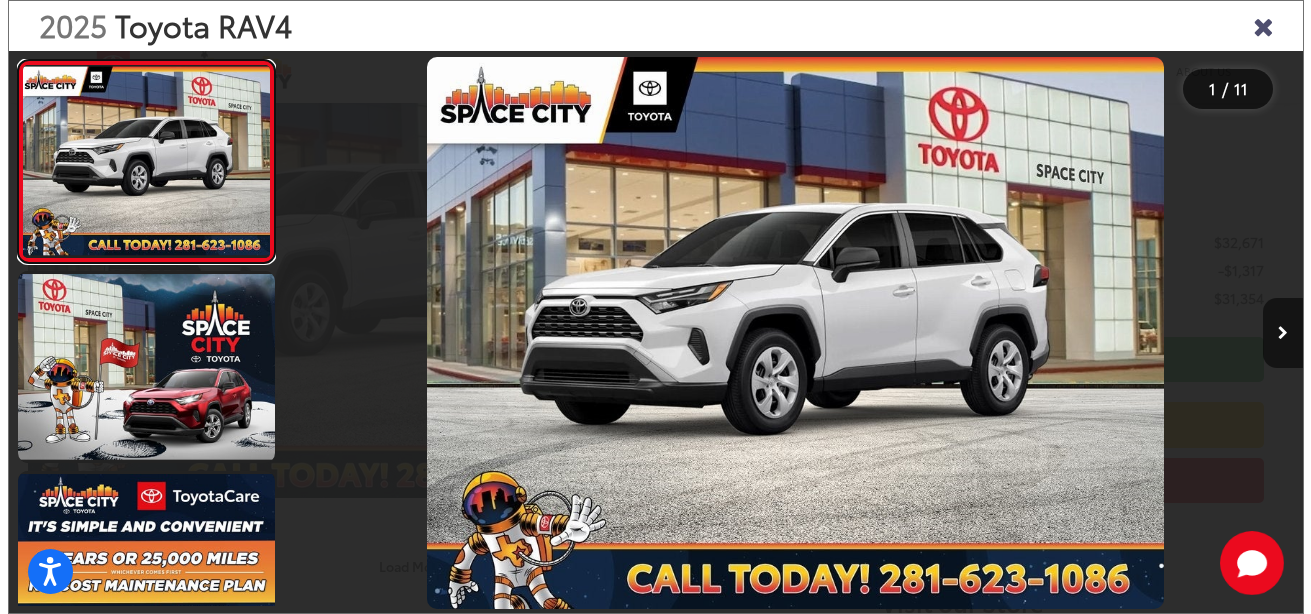 scroll, scrollTop: 302, scrollLeft: 0, axis: vertical 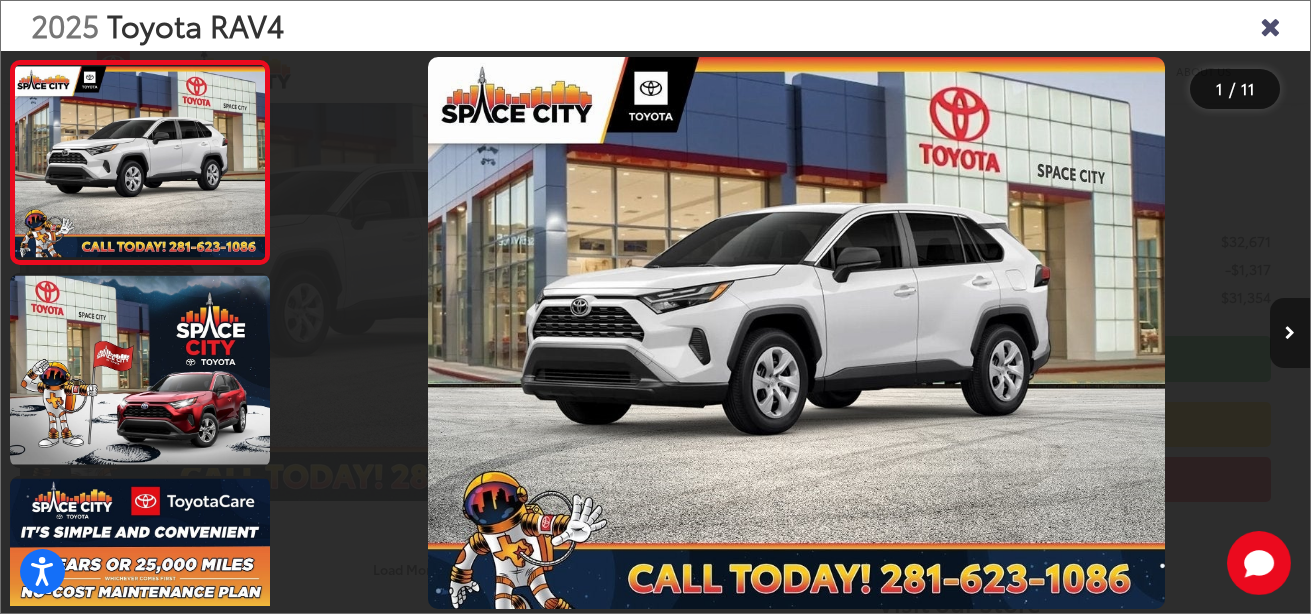 click at bounding box center [1290, 333] 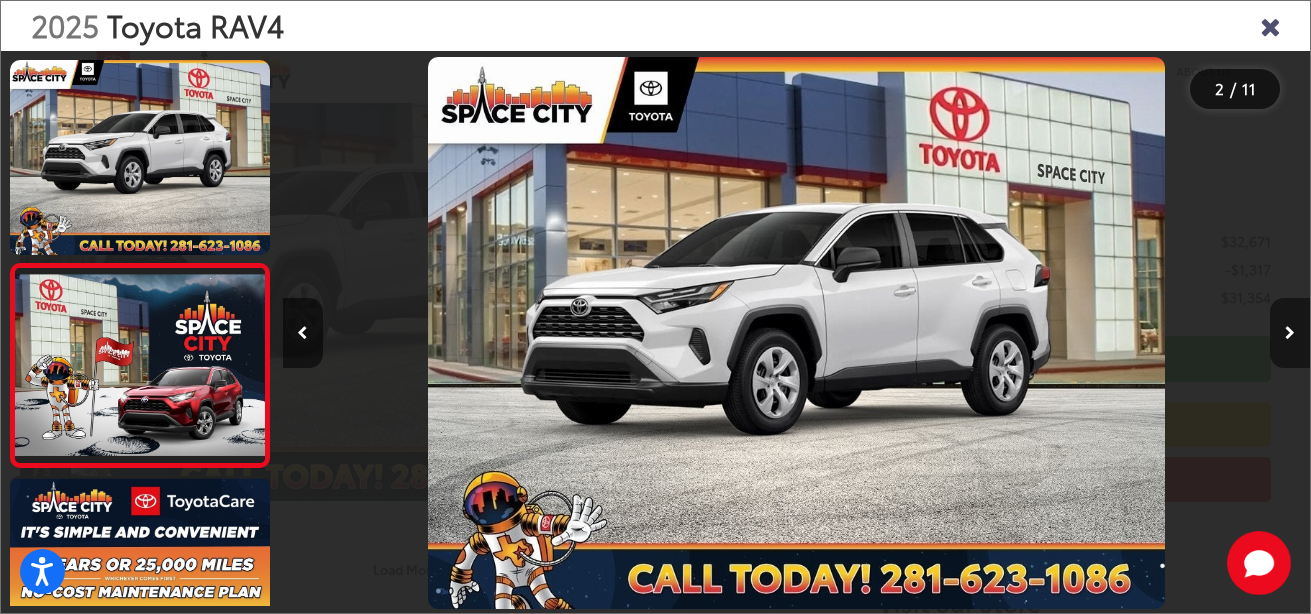 scroll, scrollTop: 0, scrollLeft: 100, axis: horizontal 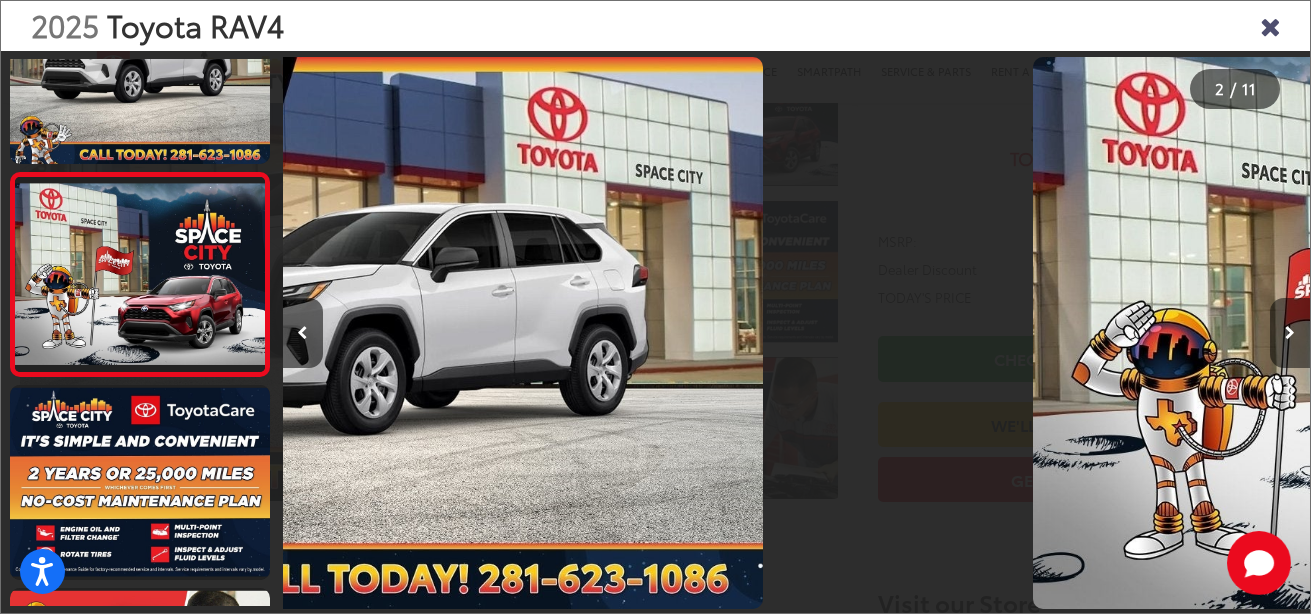 click at bounding box center [1290, 333] 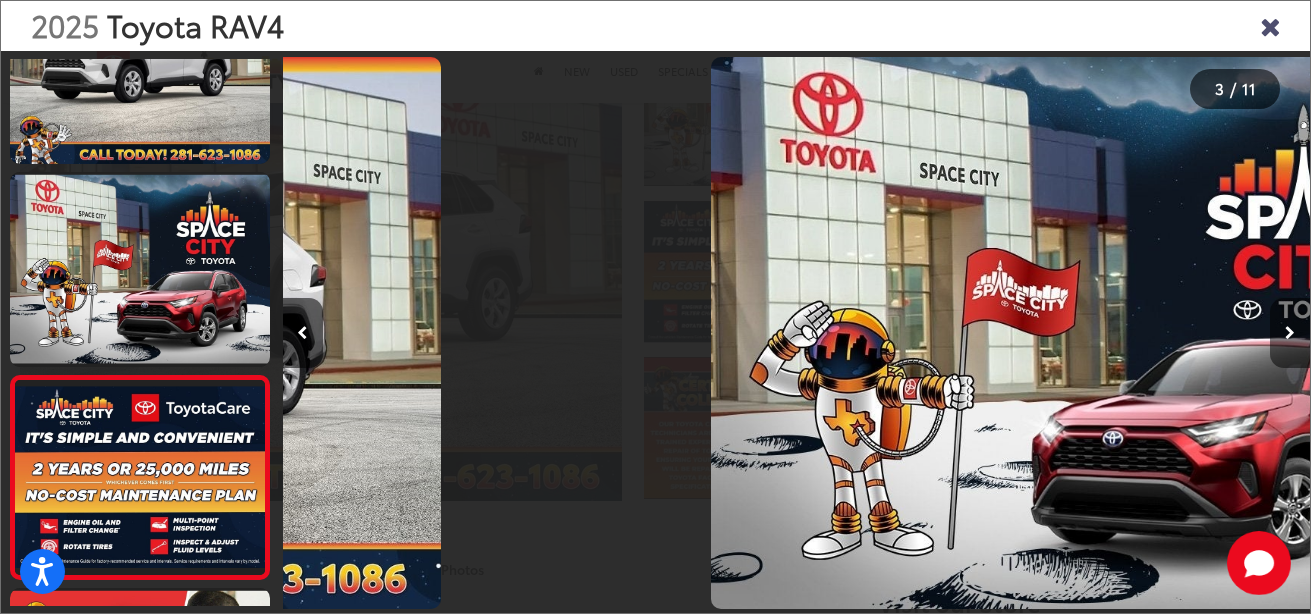 scroll, scrollTop: 0, scrollLeft: 824, axis: horizontal 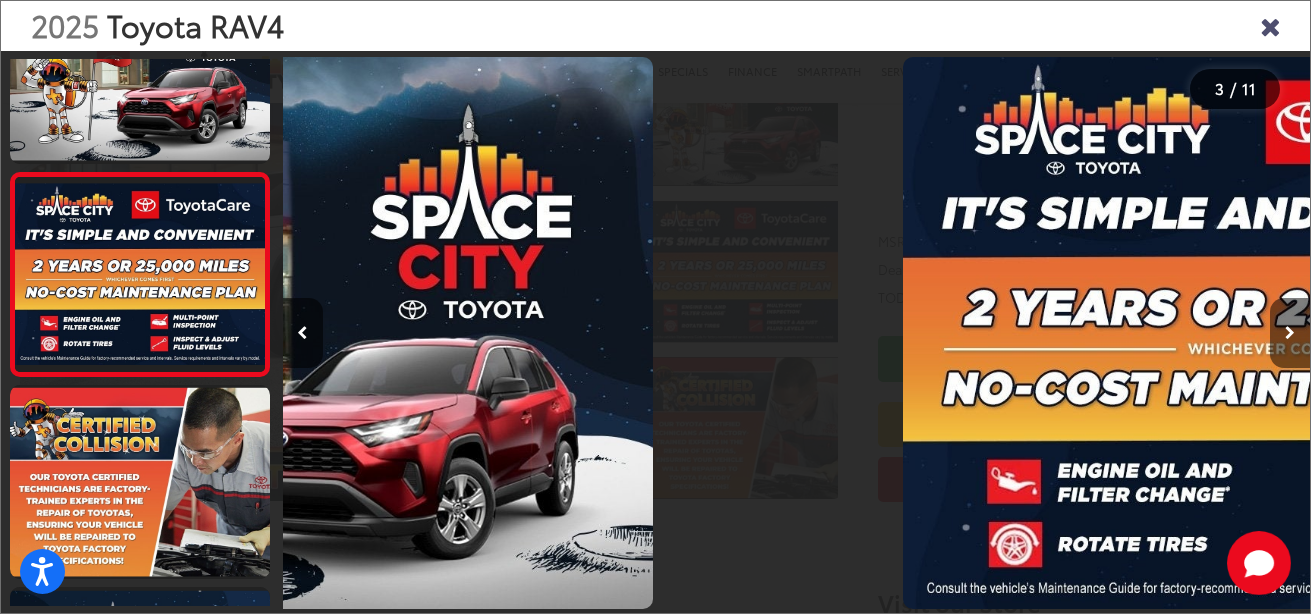 click at bounding box center [1290, 333] 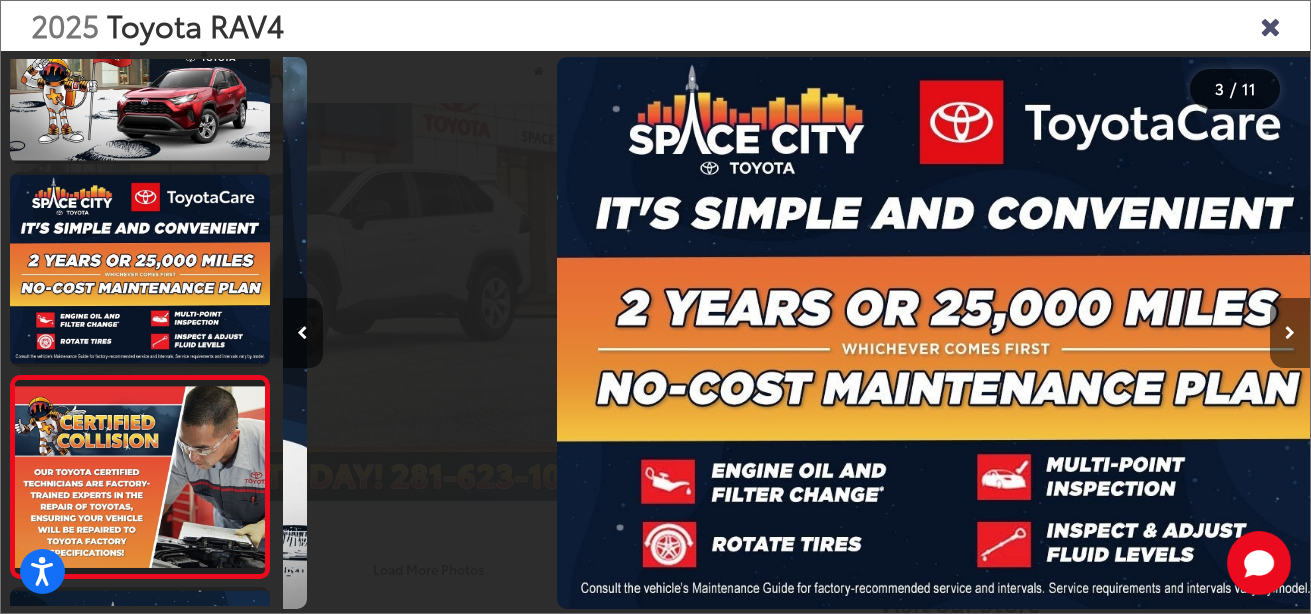 scroll, scrollTop: 0, scrollLeft: 2037, axis: horizontal 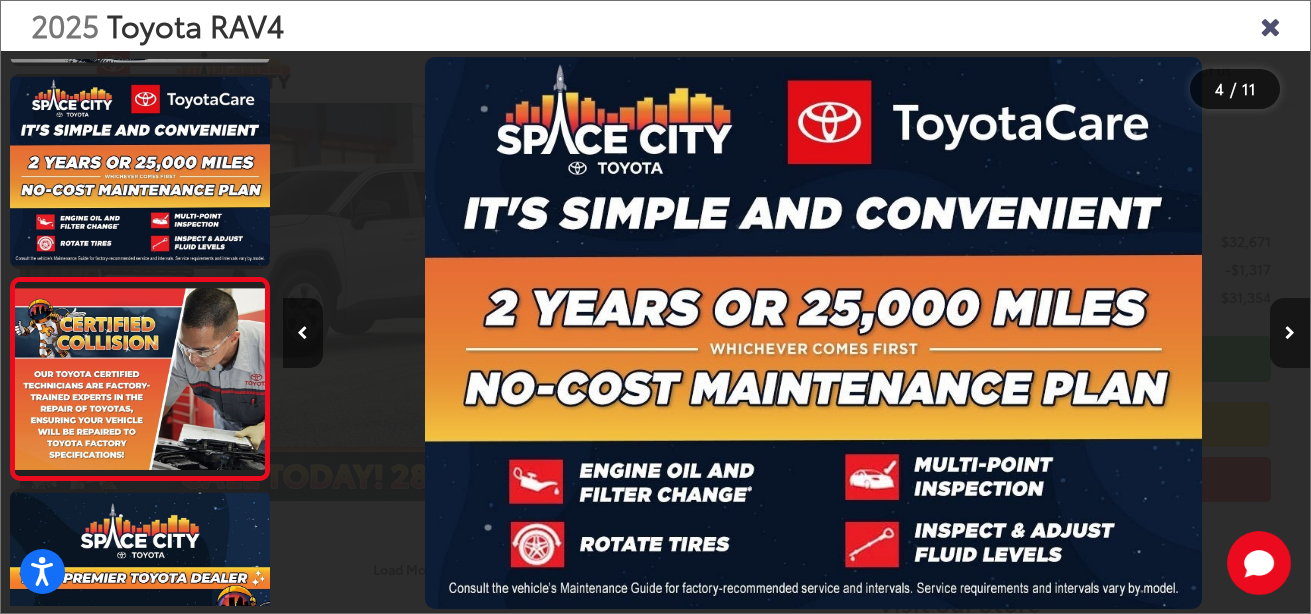 click at bounding box center [1290, 333] 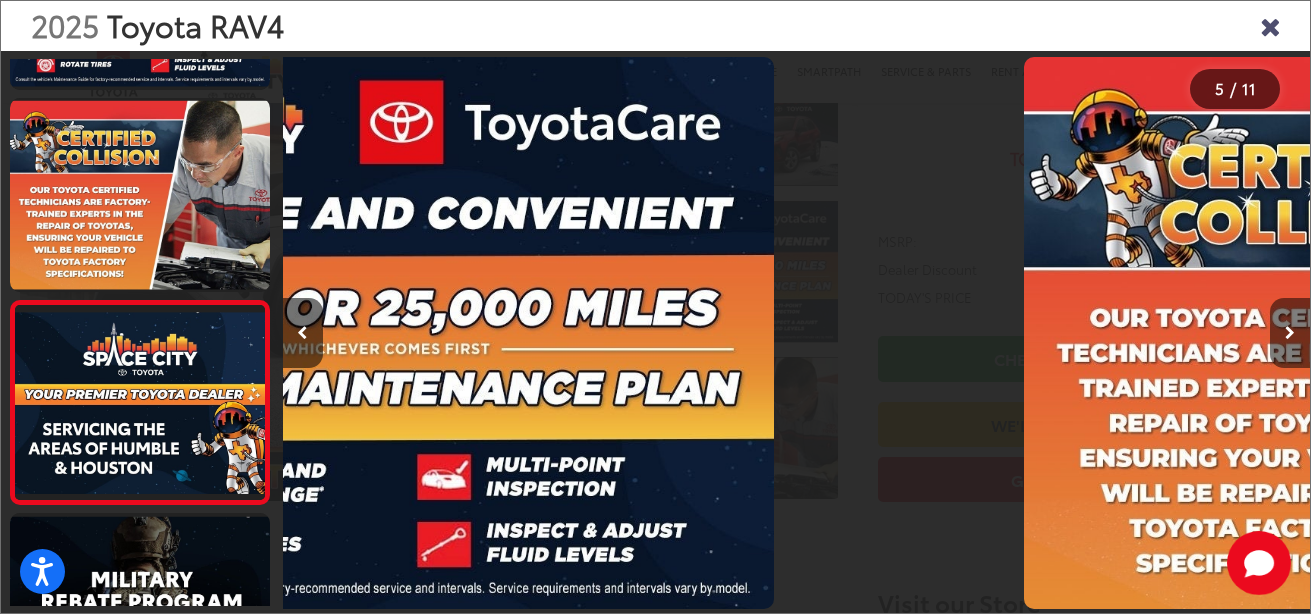 scroll, scrollTop: 699, scrollLeft: 0, axis: vertical 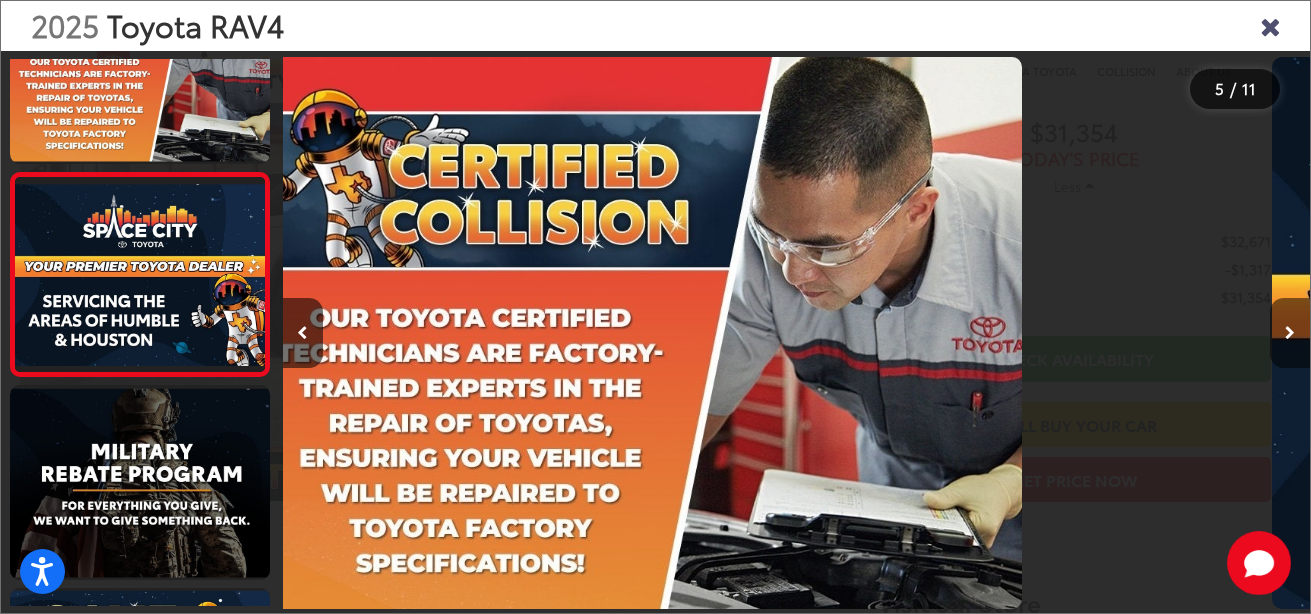 click at bounding box center (1290, 333) 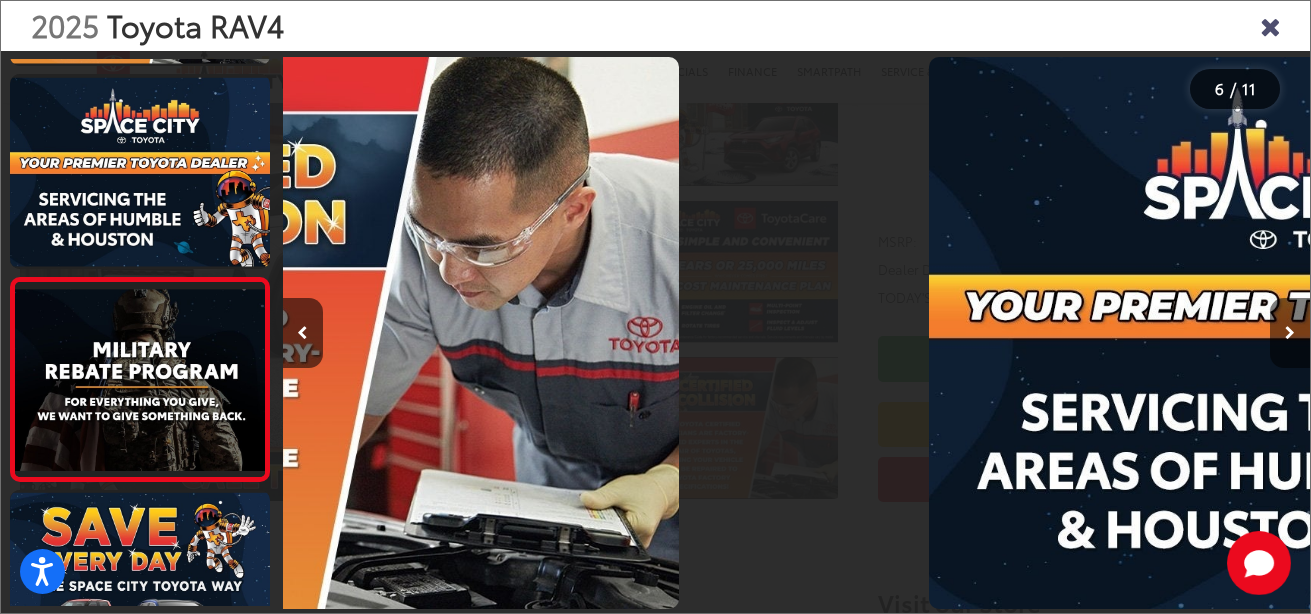 scroll, scrollTop: 902, scrollLeft: 0, axis: vertical 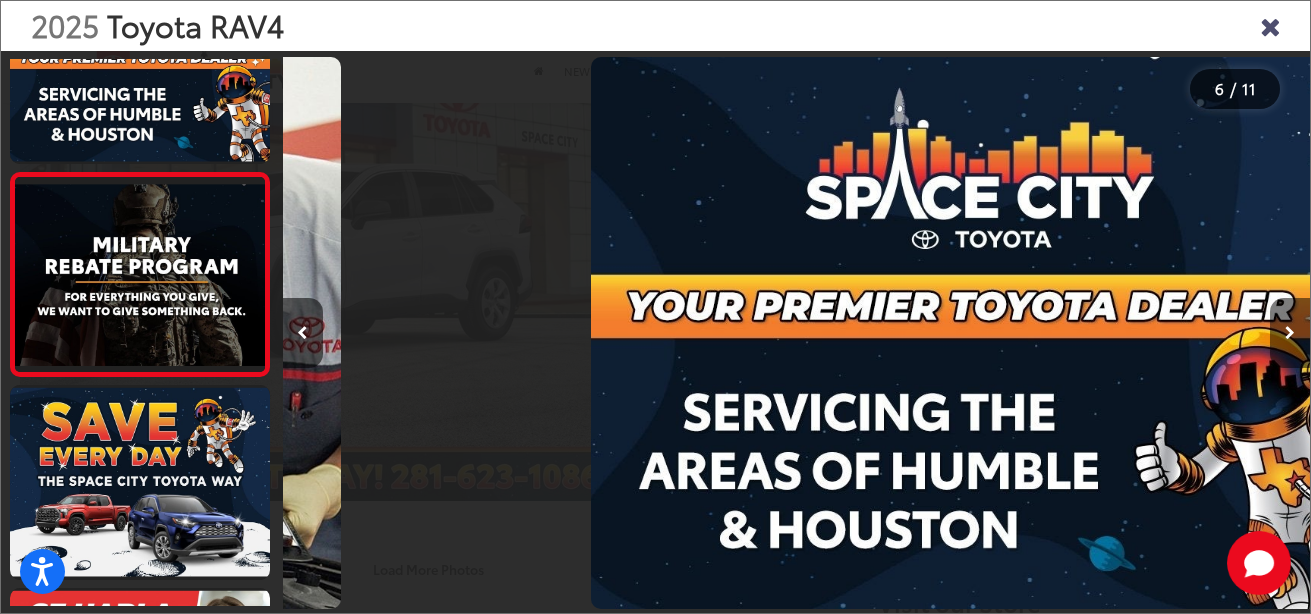 click at bounding box center (1290, 333) 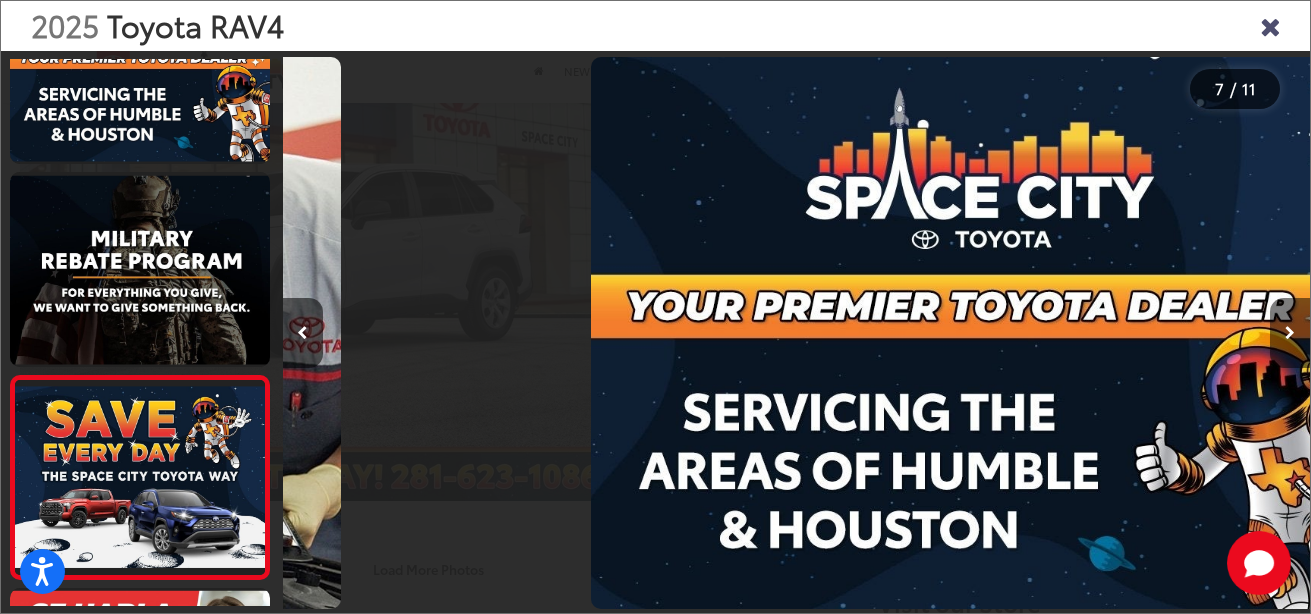 scroll, scrollTop: 0, scrollLeft: 4337, axis: horizontal 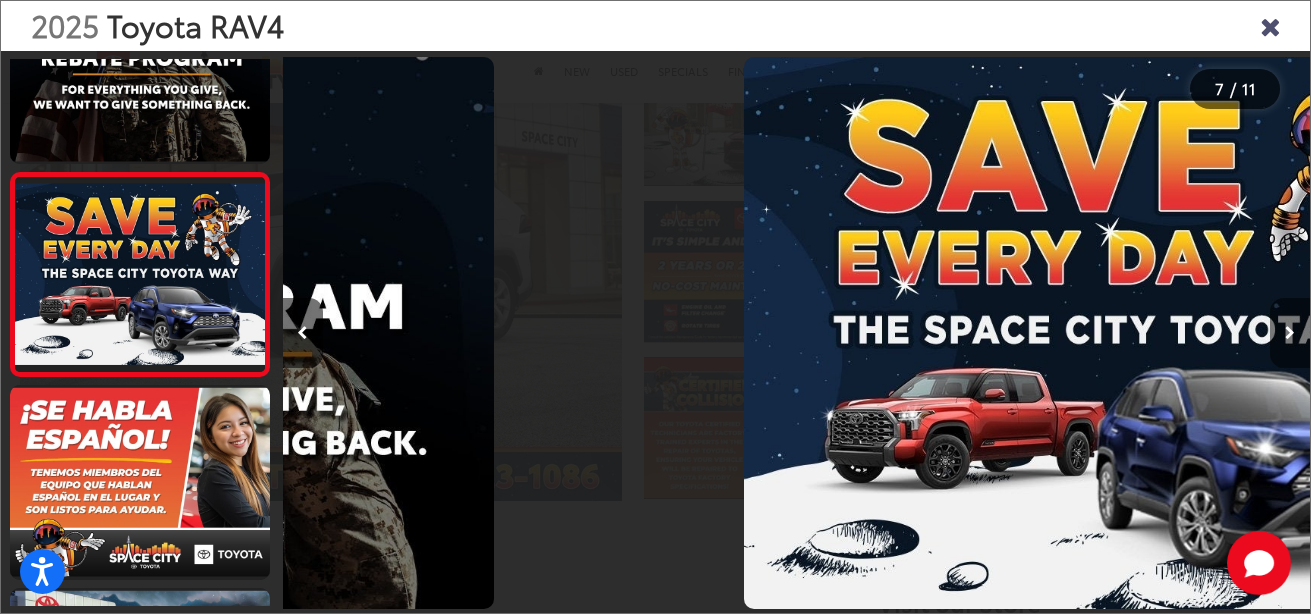 click at bounding box center (1290, 333) 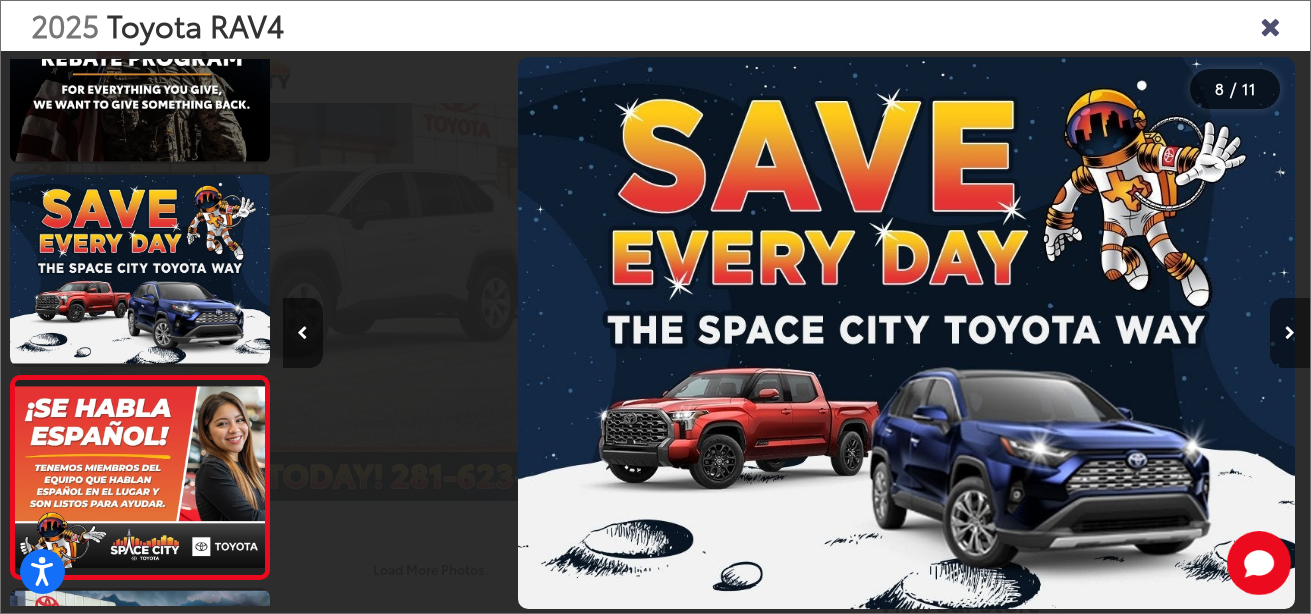scroll, scrollTop: 1179, scrollLeft: 0, axis: vertical 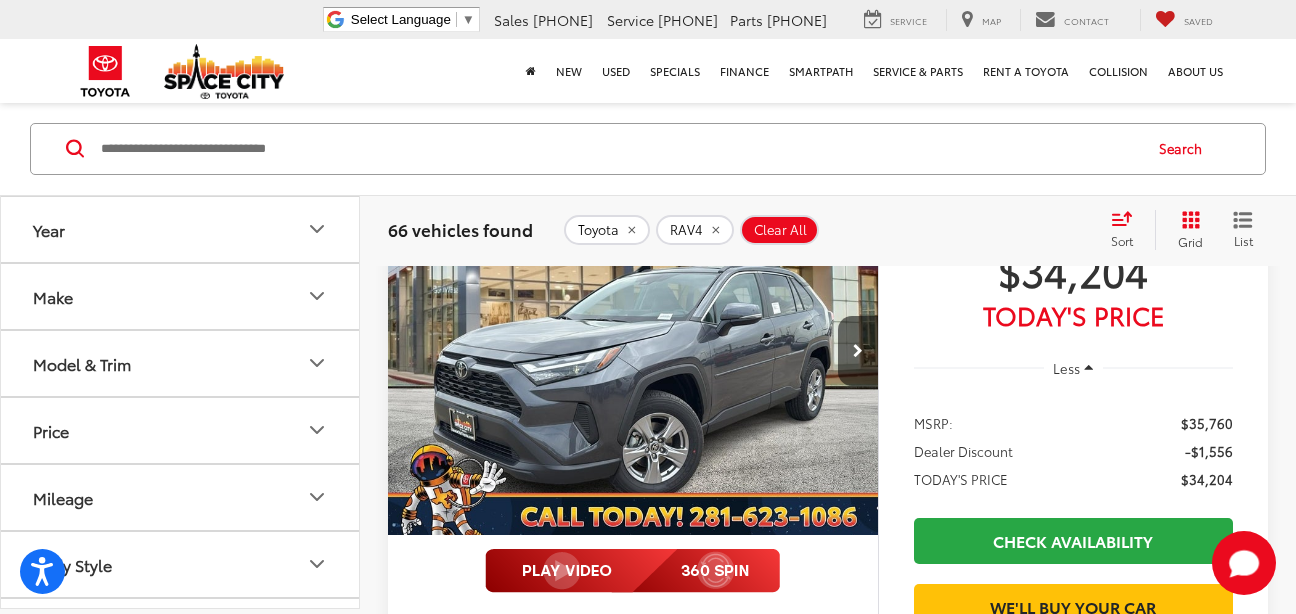 click at bounding box center [858, -389] 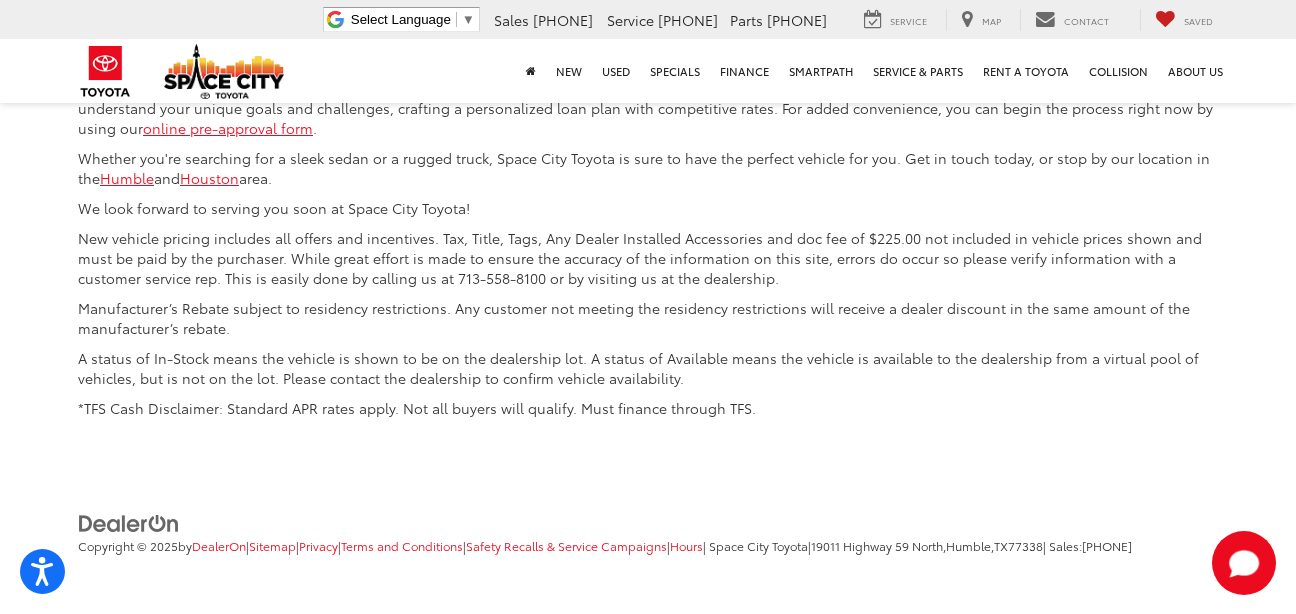 scroll, scrollTop: 9428, scrollLeft: 0, axis: vertical 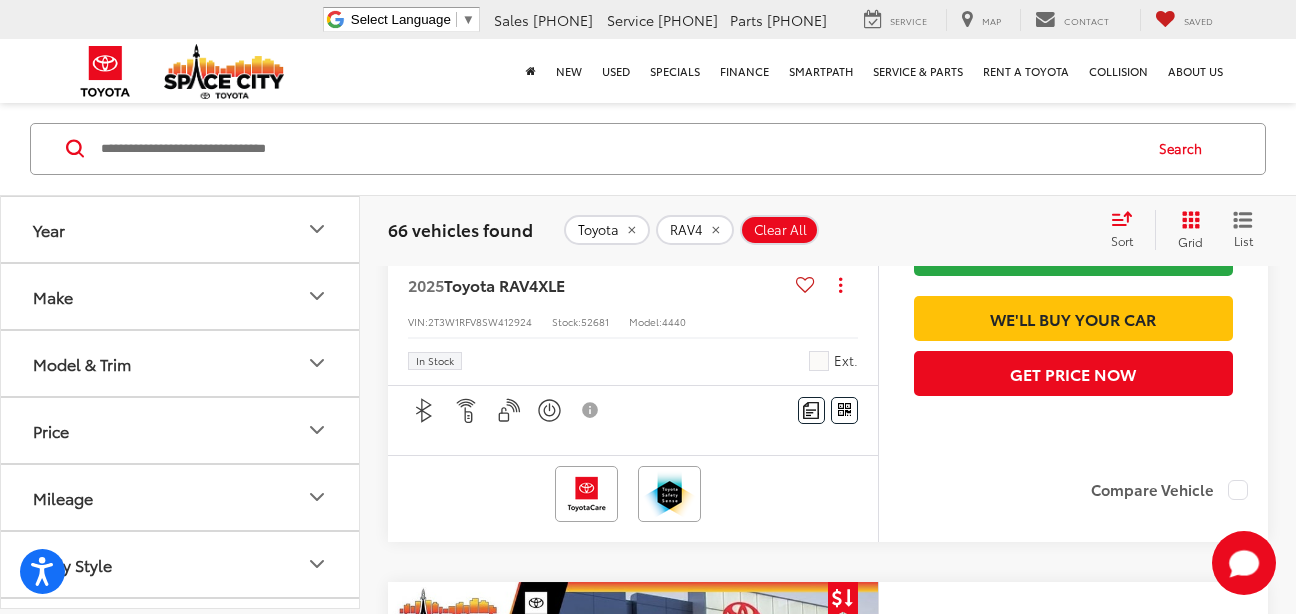 click at bounding box center [633, 65] 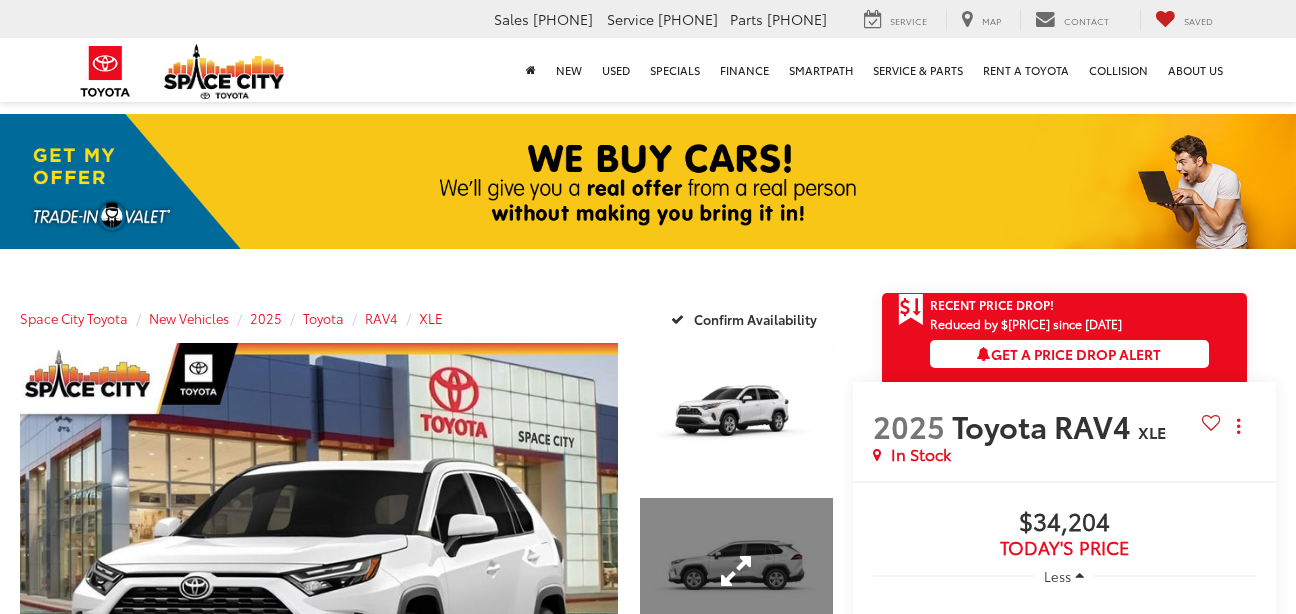 scroll, scrollTop: 200, scrollLeft: 0, axis: vertical 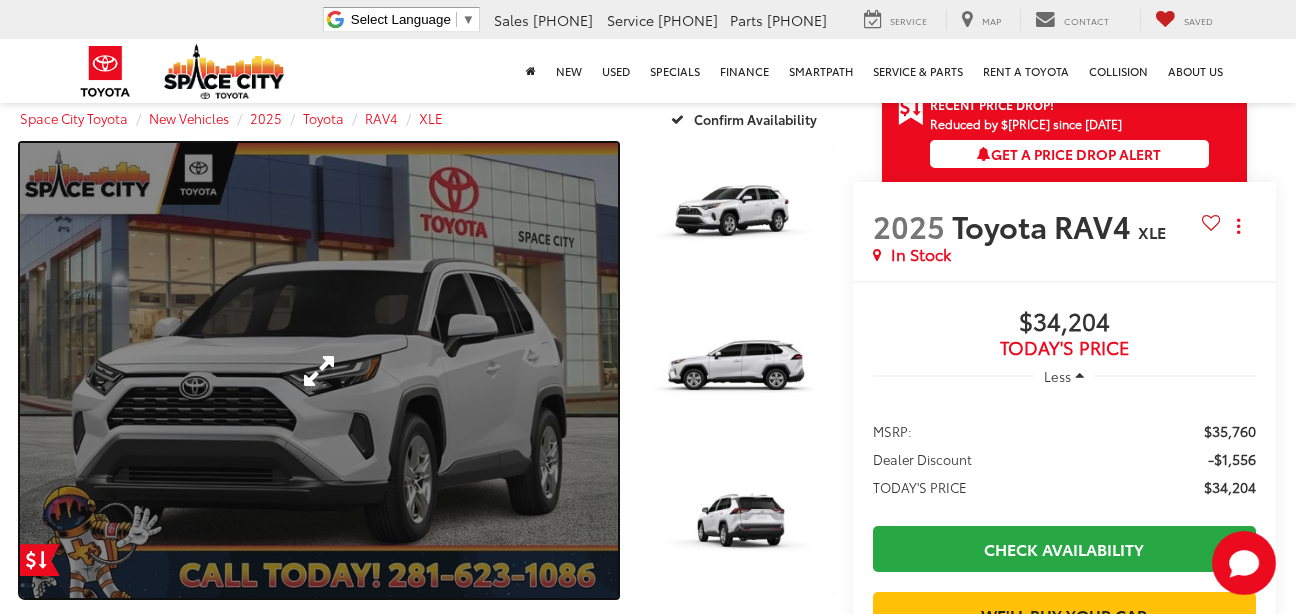 click at bounding box center (319, 370) 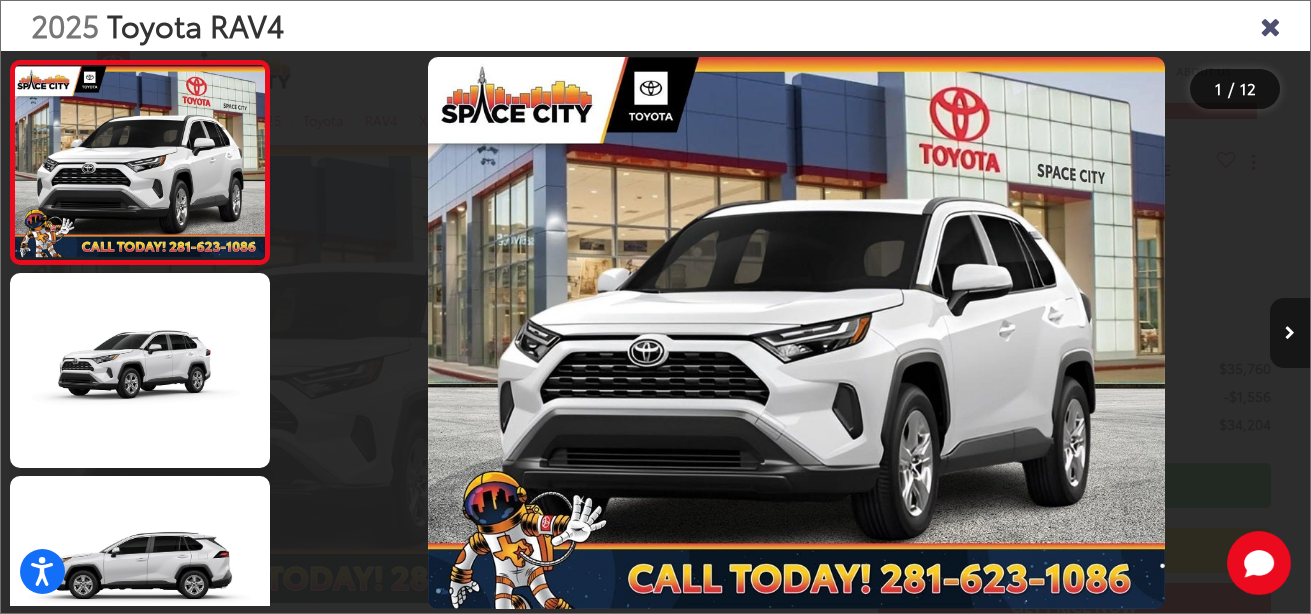 click at bounding box center [1290, 333] 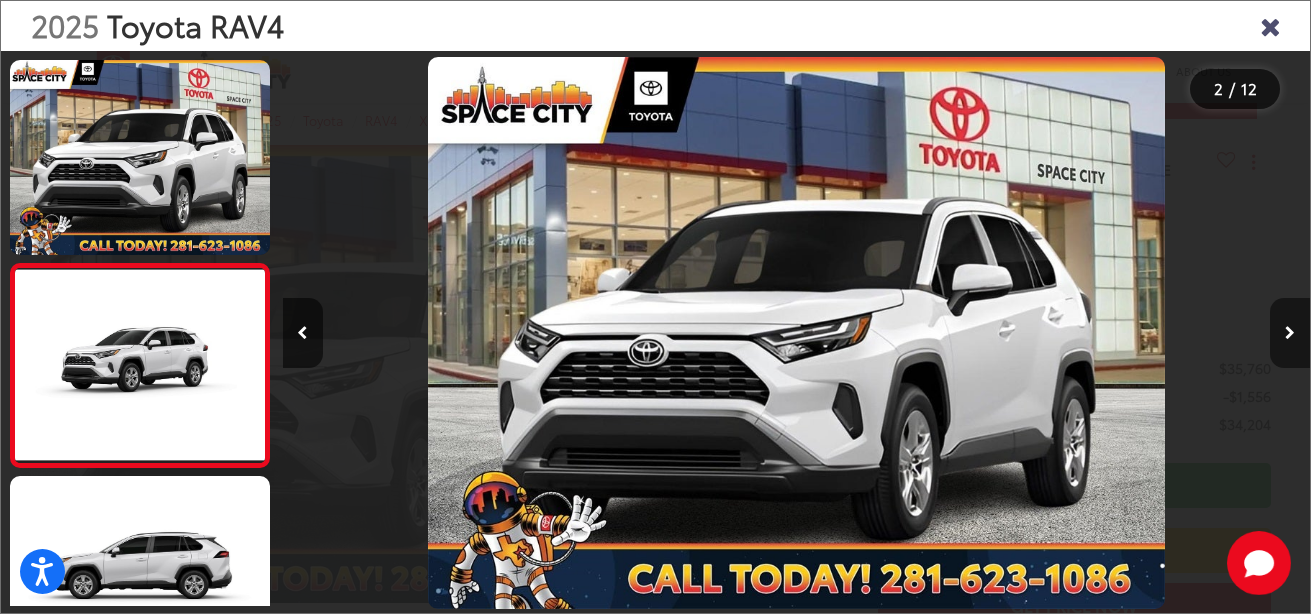 scroll, scrollTop: 0, scrollLeft: 133, axis: horizontal 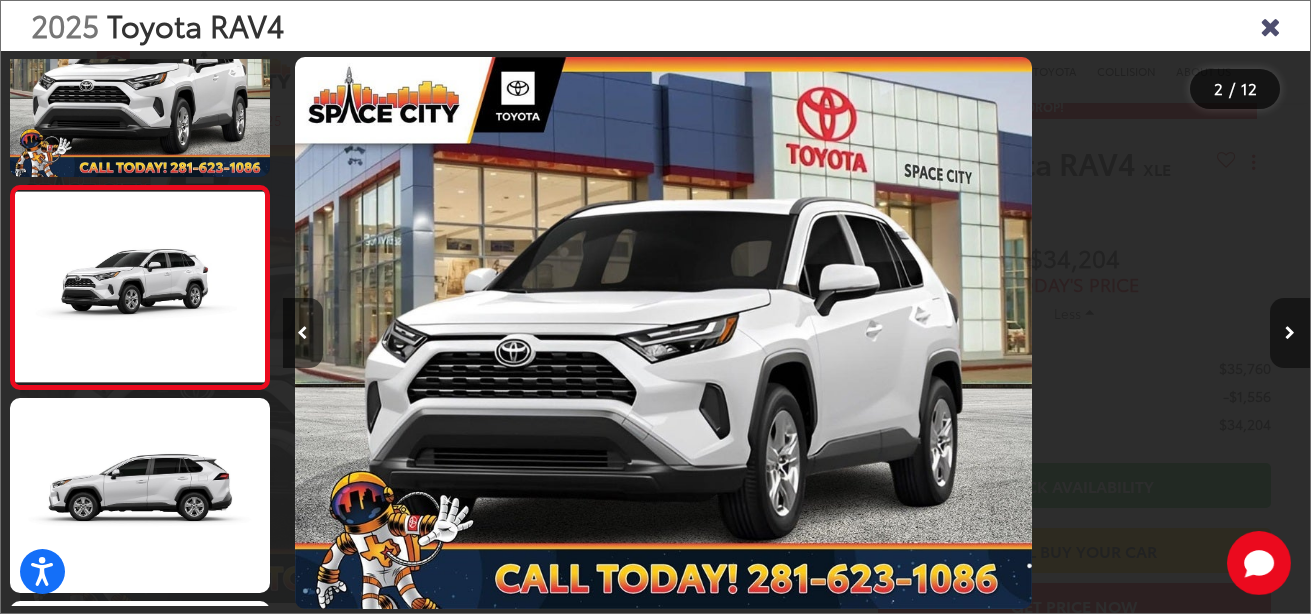 click at bounding box center [1290, 333] 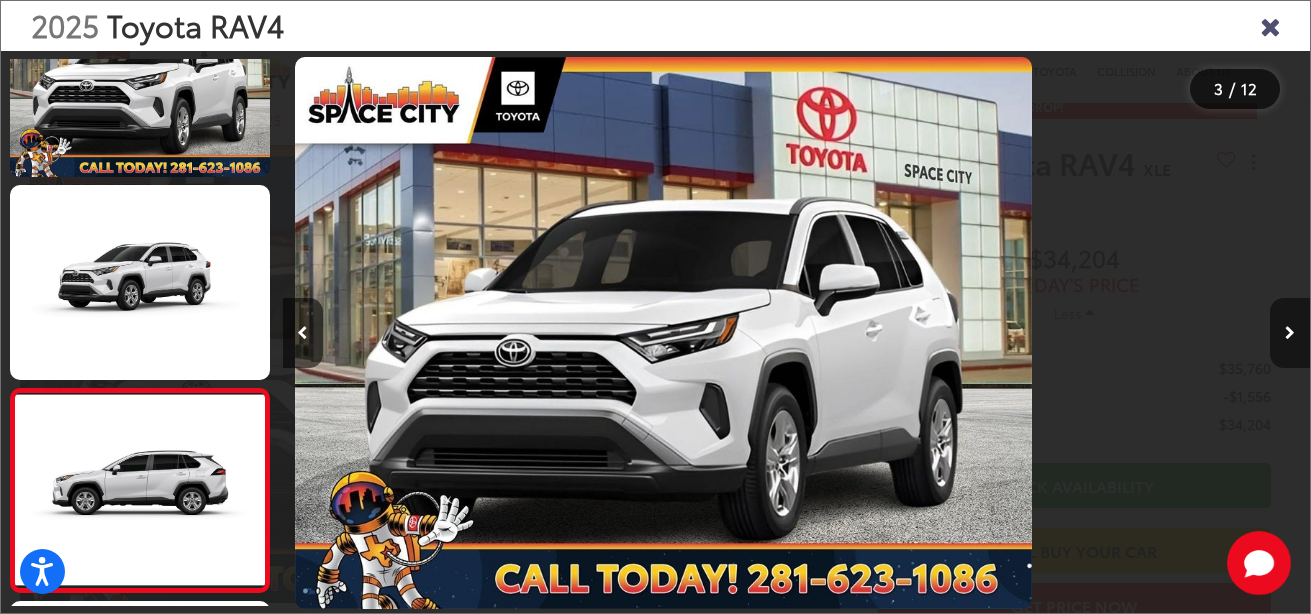 scroll, scrollTop: 189, scrollLeft: 0, axis: vertical 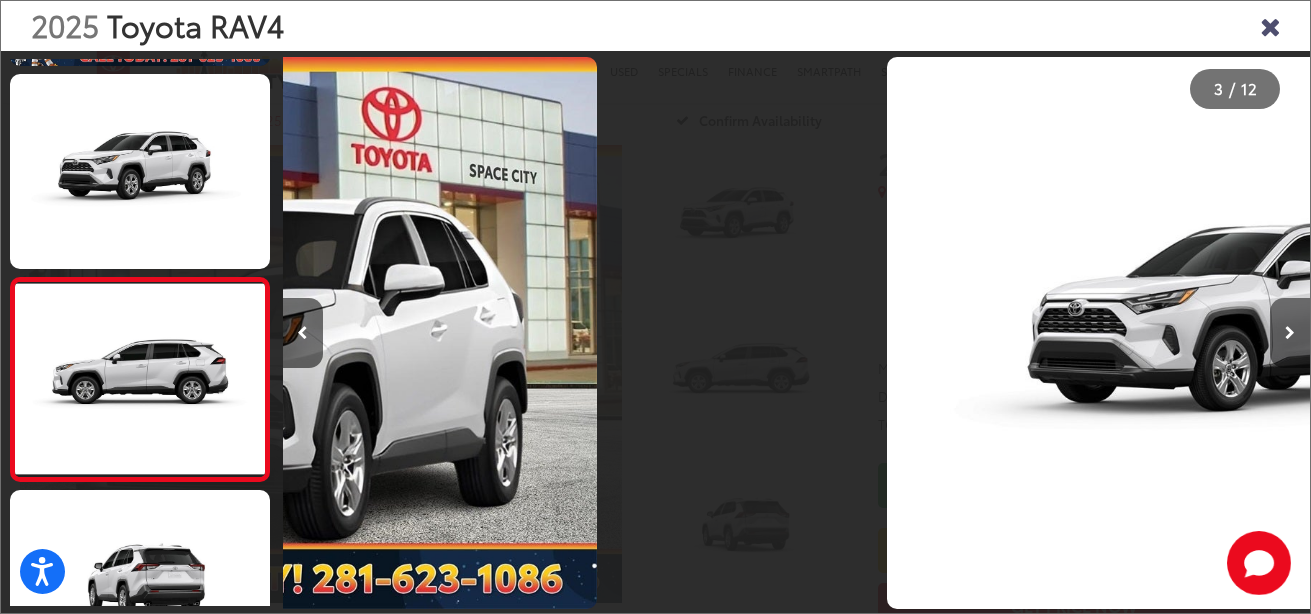 click at bounding box center [1290, 333] 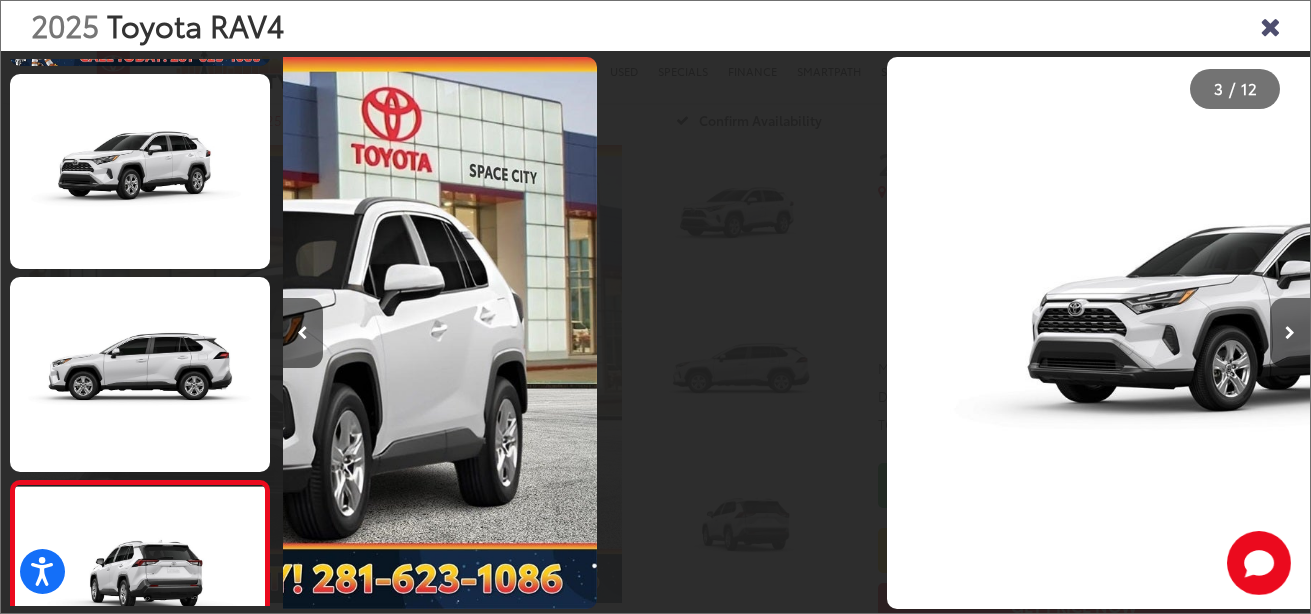 scroll, scrollTop: 392, scrollLeft: 0, axis: vertical 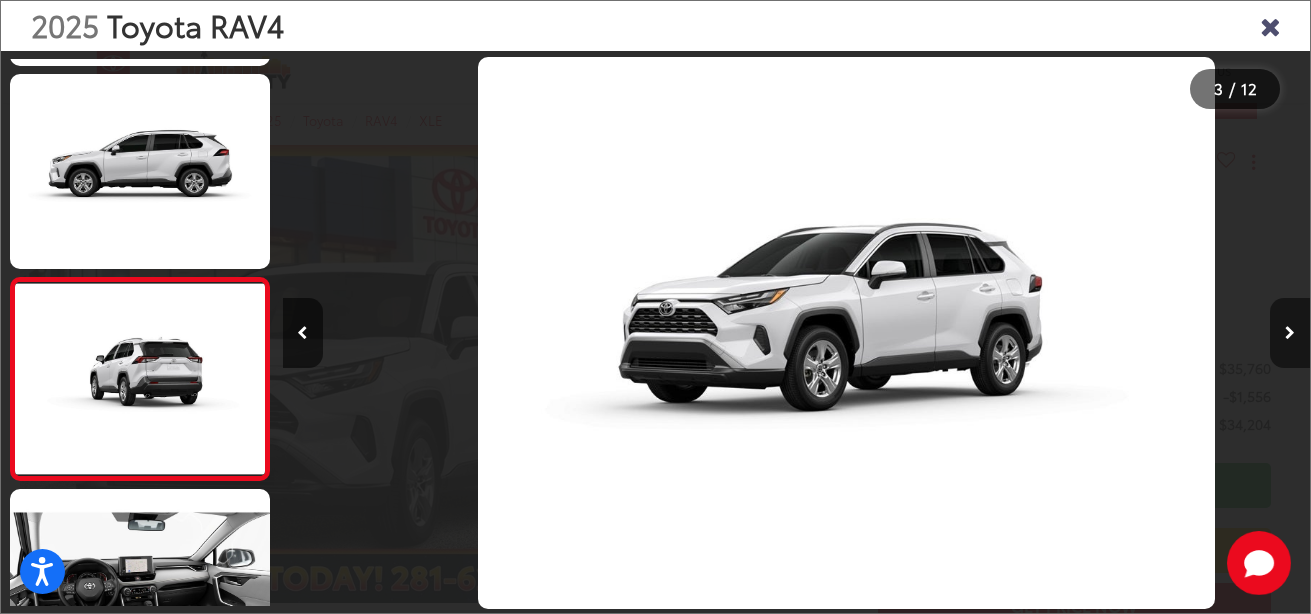 click at bounding box center (1290, 333) 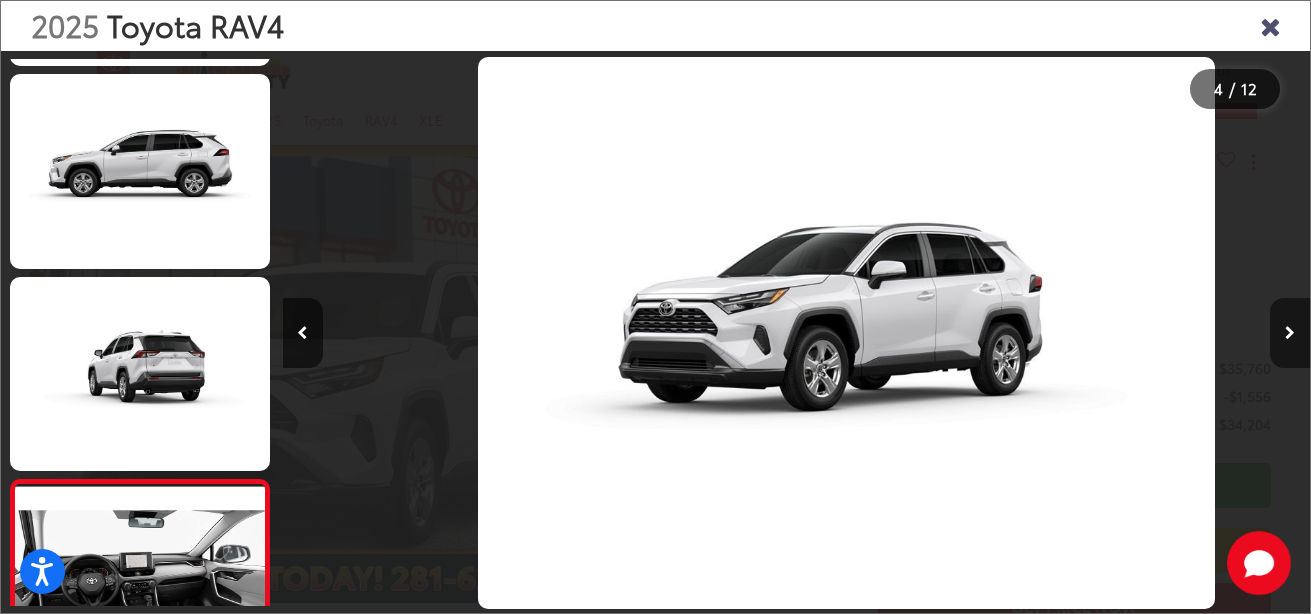 scroll, scrollTop: 494, scrollLeft: 0, axis: vertical 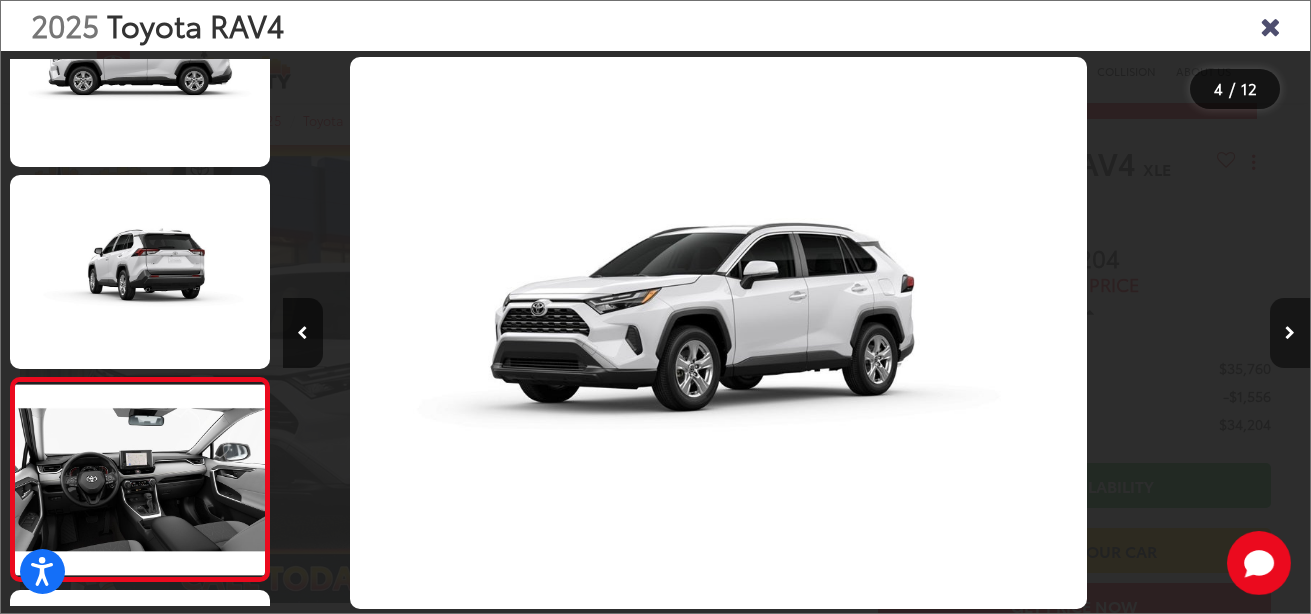 click at bounding box center (1290, 333) 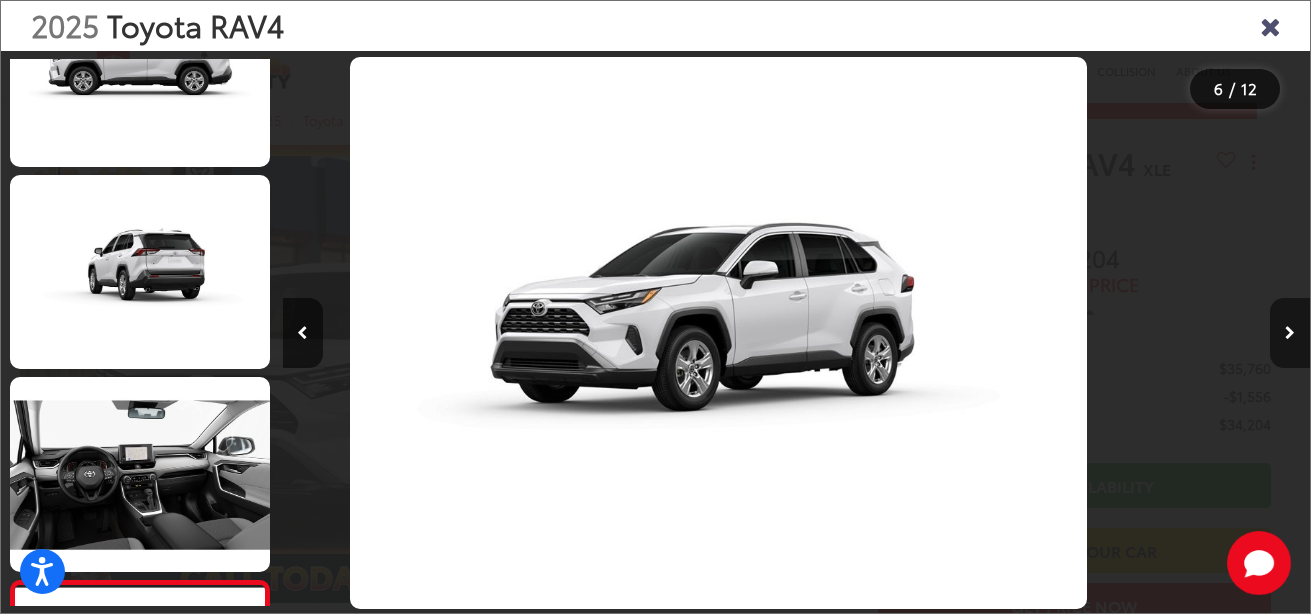 scroll, scrollTop: 693, scrollLeft: 0, axis: vertical 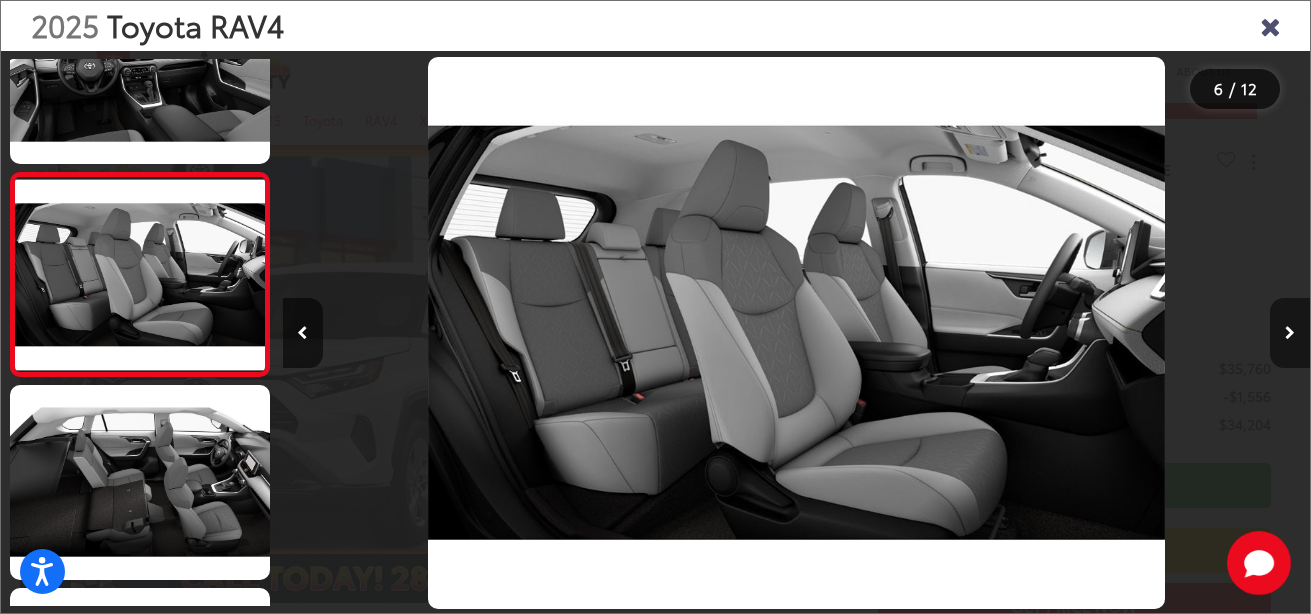 click at bounding box center [1290, 333] 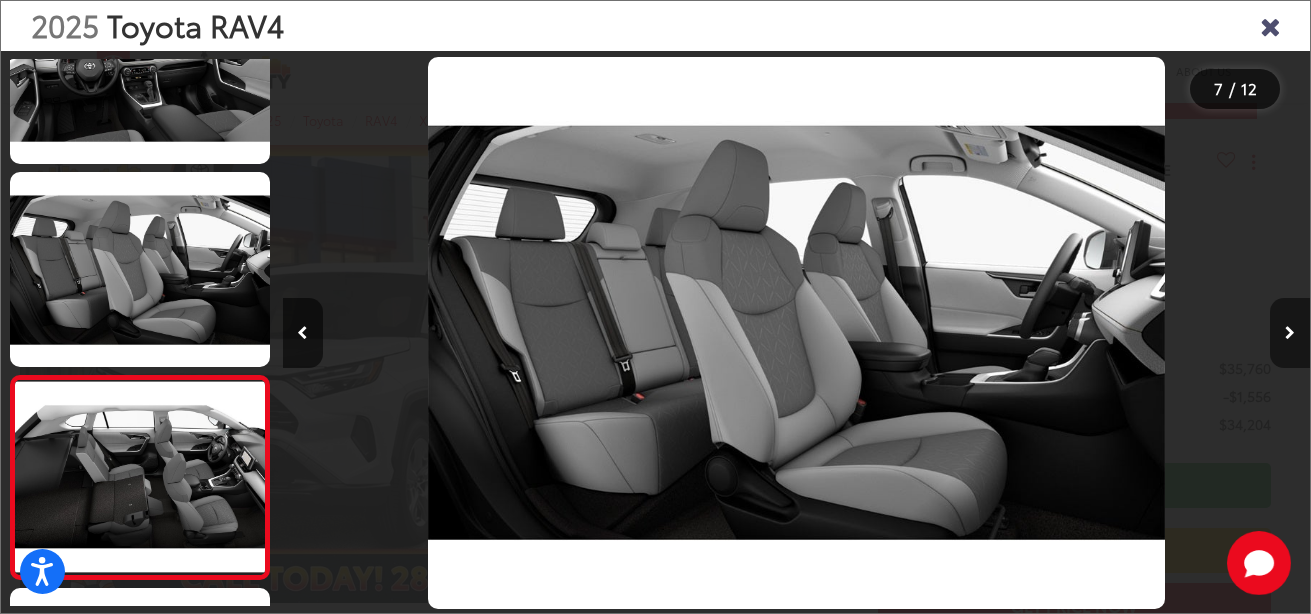 scroll, scrollTop: 0, scrollLeft: 5538, axis: horizontal 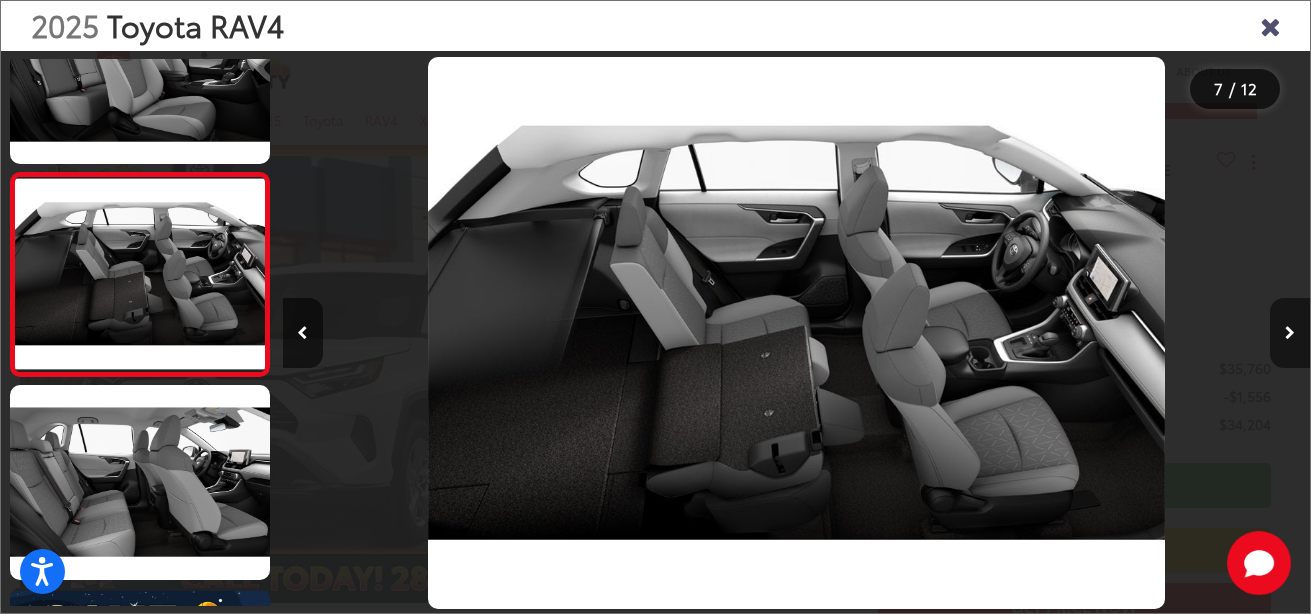 click at bounding box center [1290, 333] 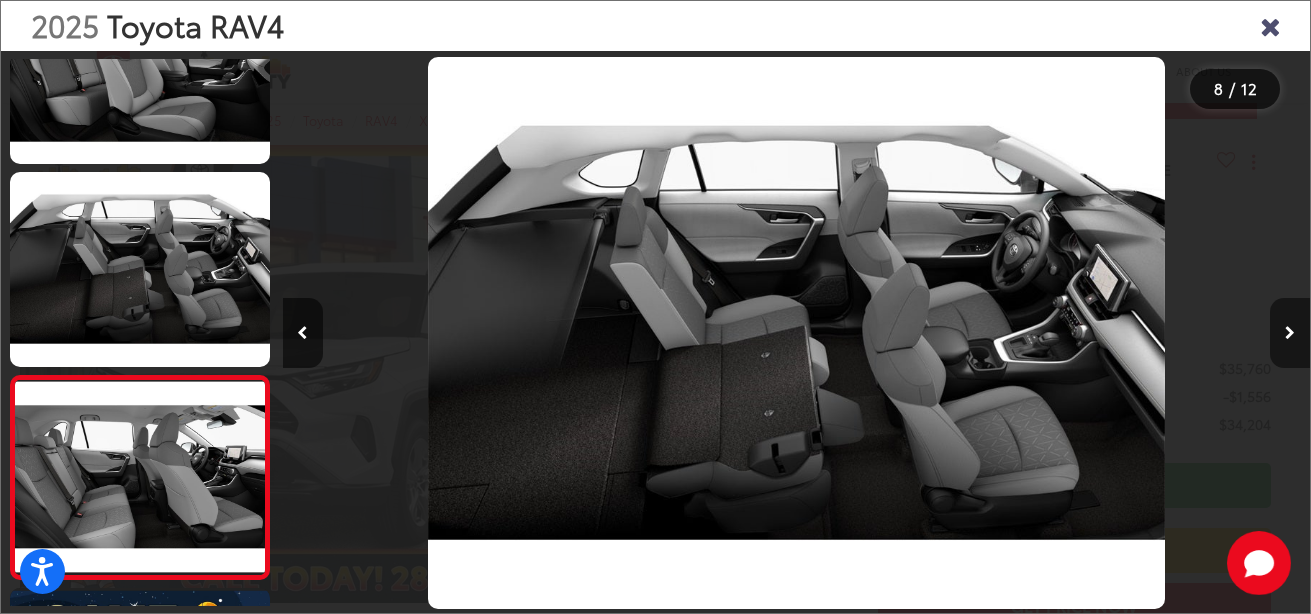 scroll, scrollTop: 0, scrollLeft: 6675, axis: horizontal 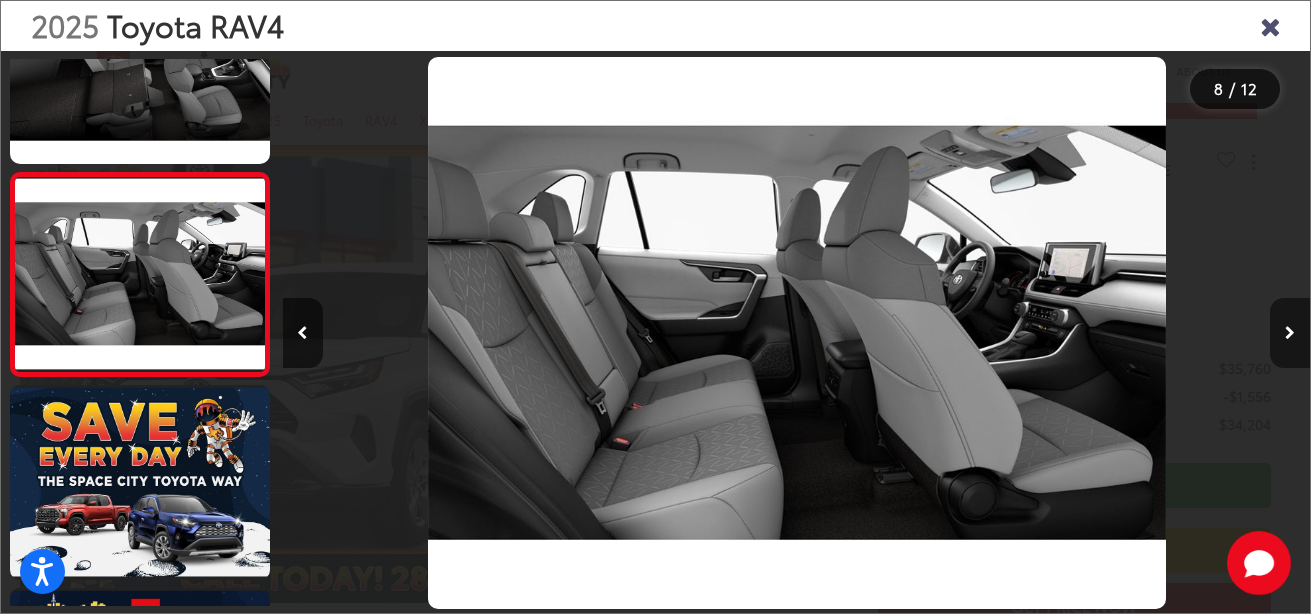 click at bounding box center (1290, 333) 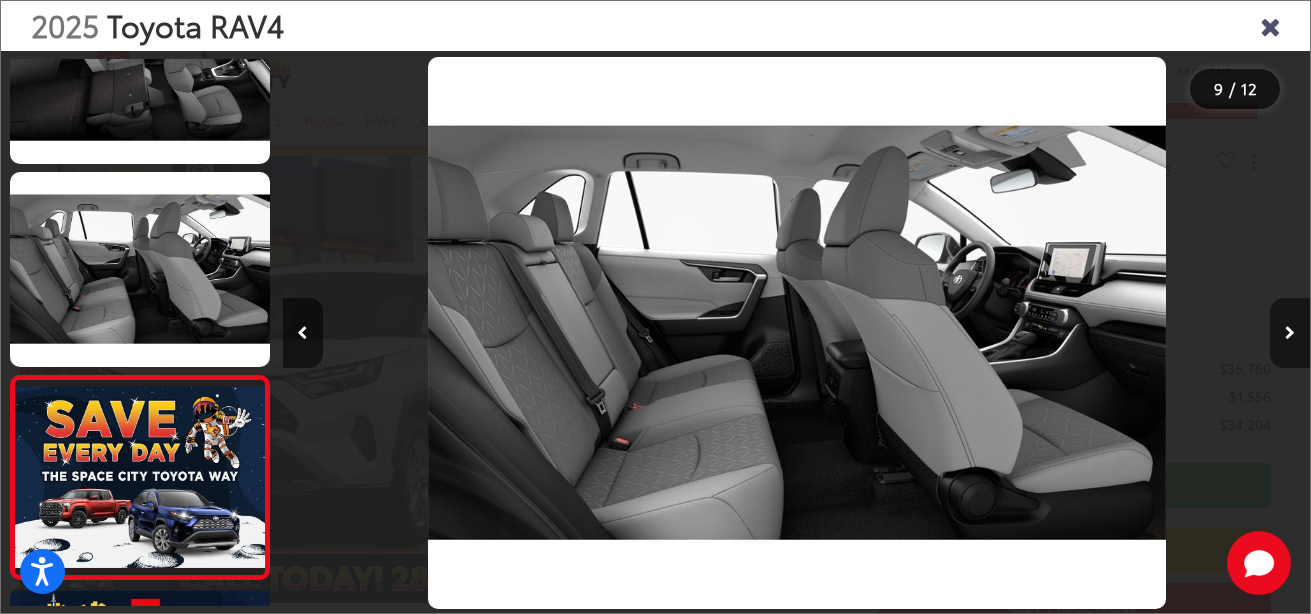 scroll, scrollTop: 0, scrollLeft: 7489, axis: horizontal 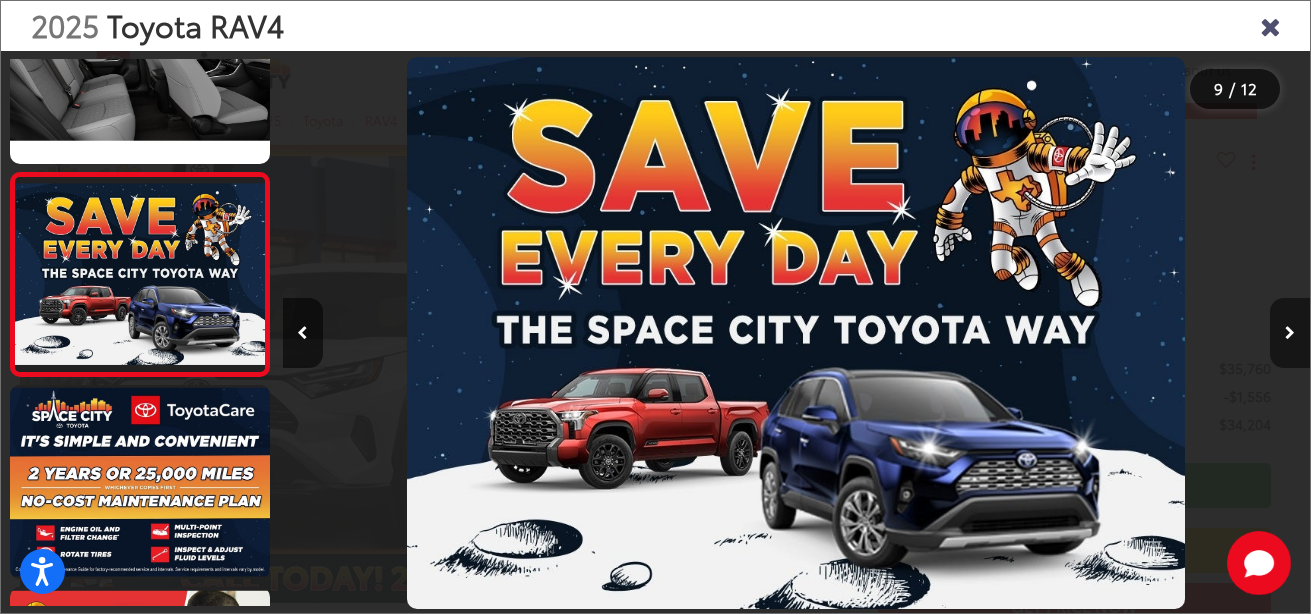 click at bounding box center [1290, 333] 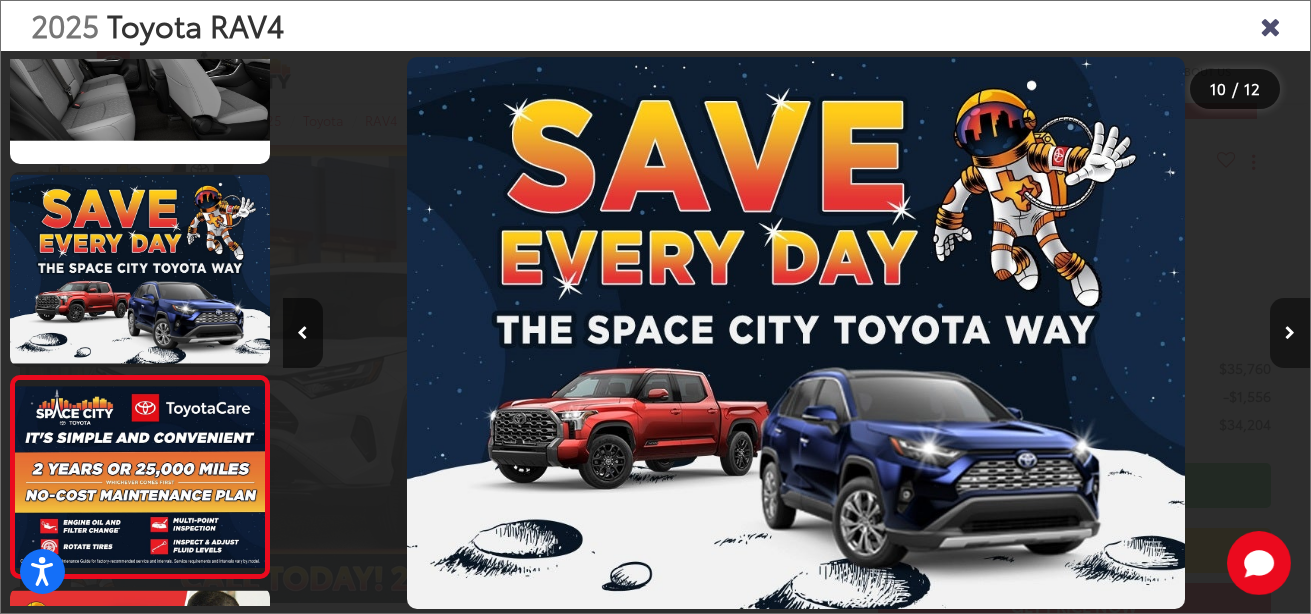 scroll, scrollTop: 0, scrollLeft: 8350, axis: horizontal 